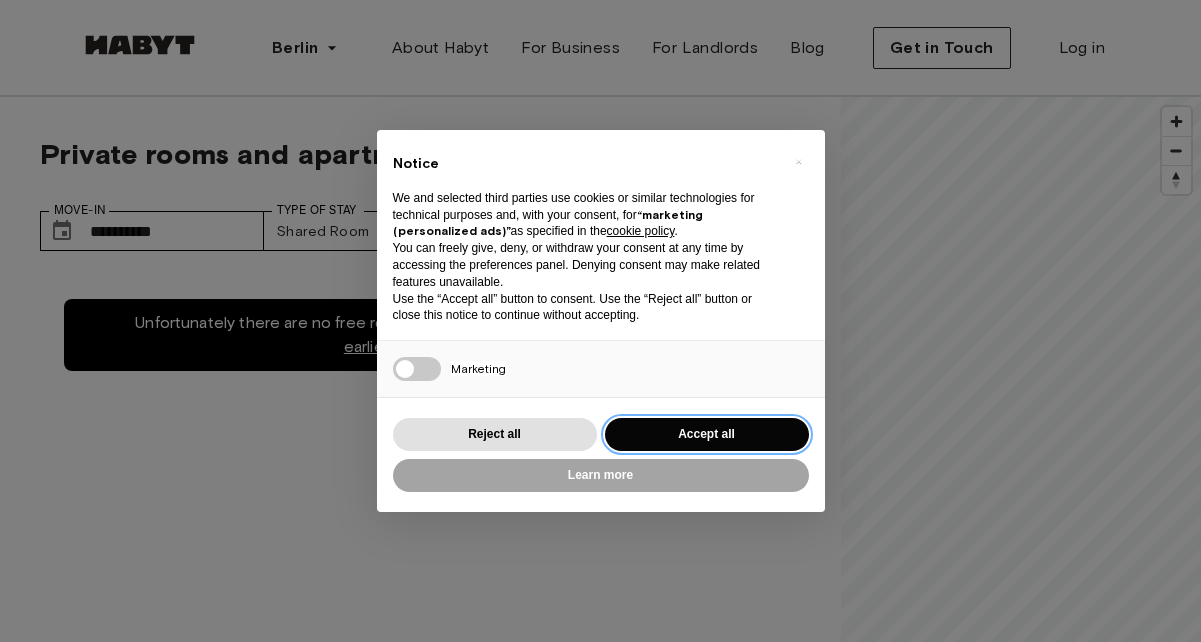 click on "Accept all" at bounding box center (707, 434) 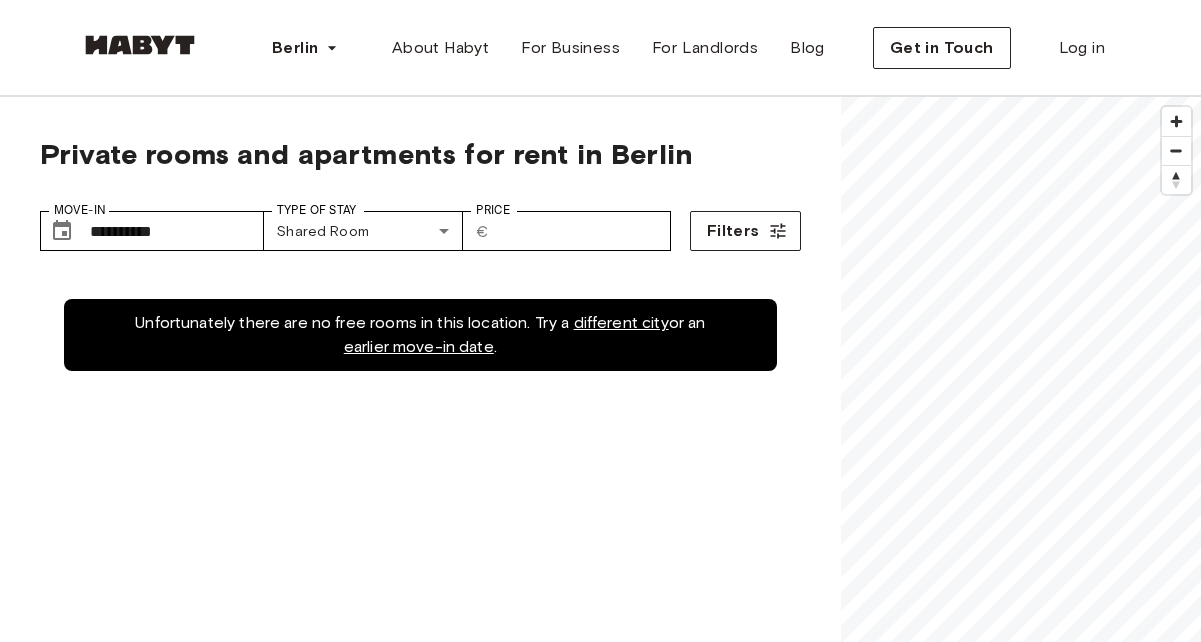 scroll, scrollTop: 0, scrollLeft: 0, axis: both 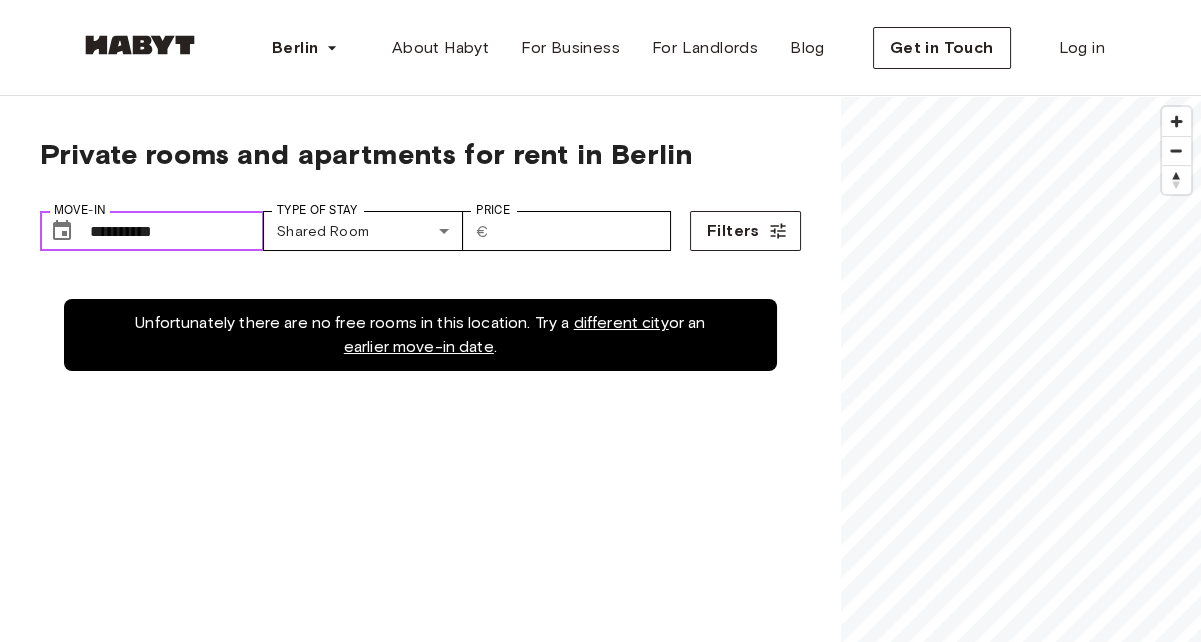click on "**********" at bounding box center (177, 231) 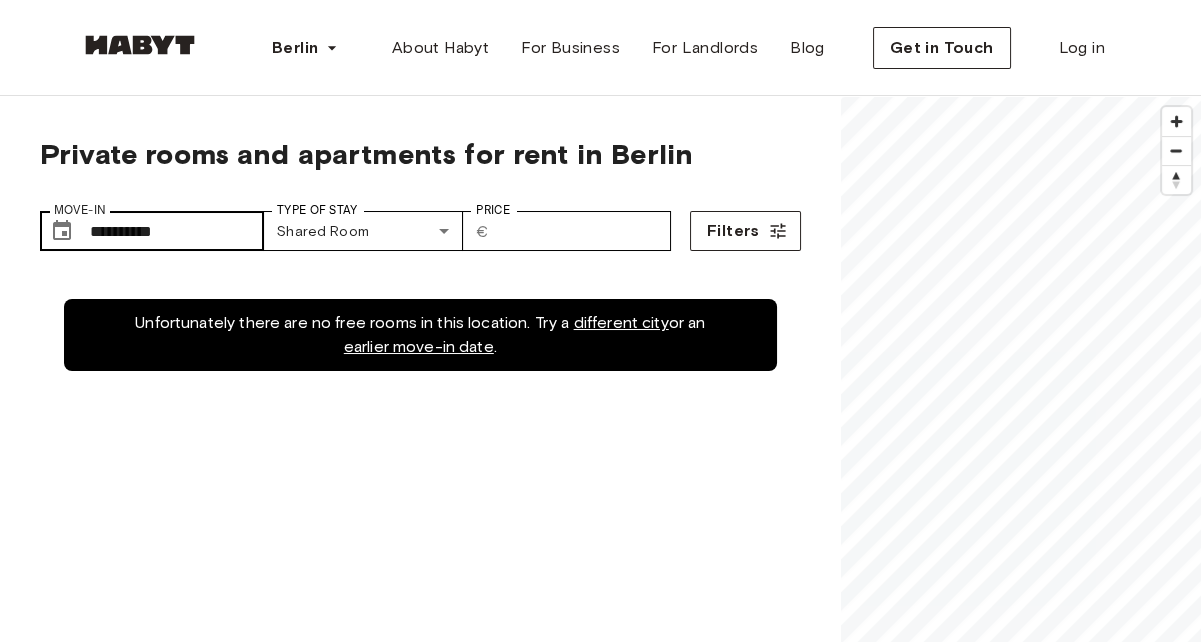 scroll, scrollTop: 0, scrollLeft: 0, axis: both 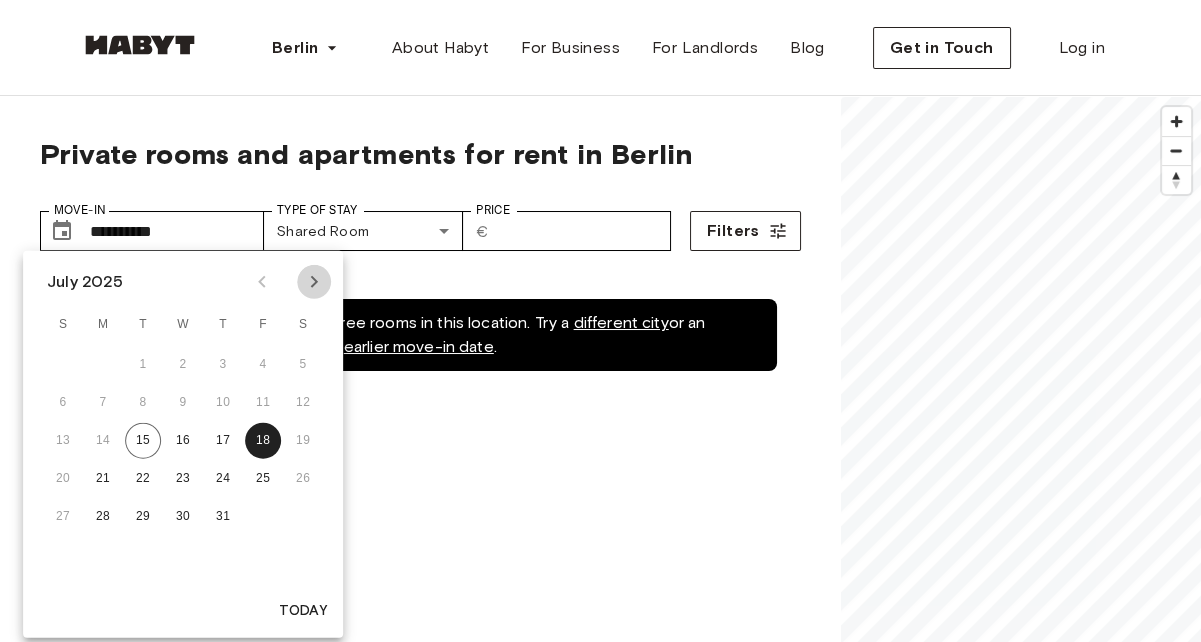 click 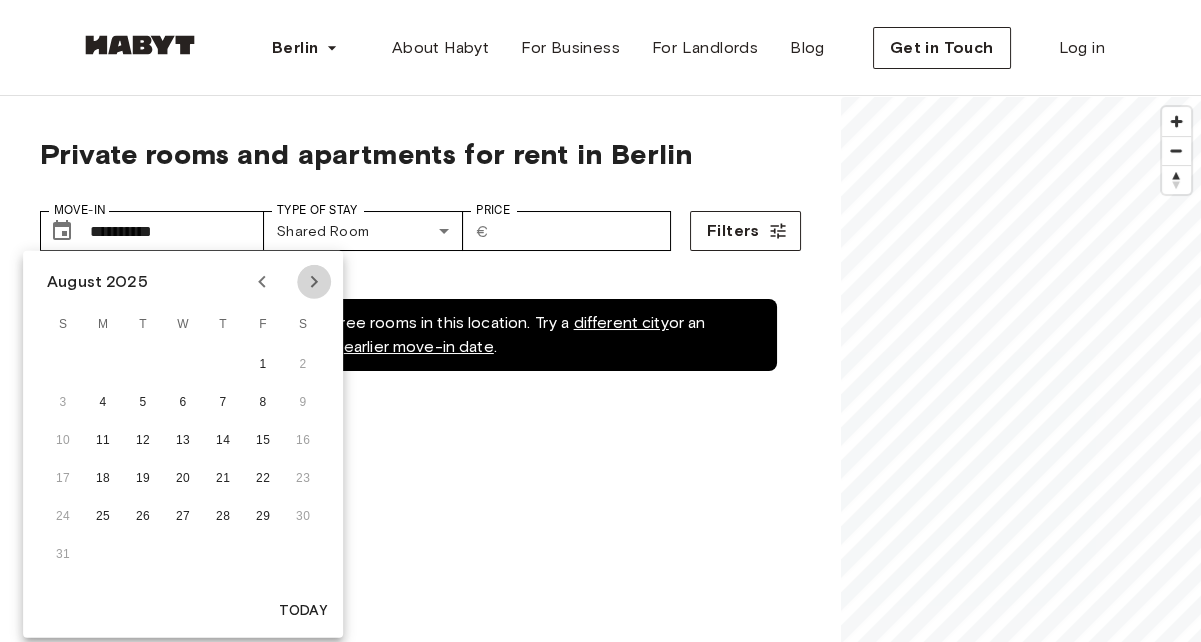 click 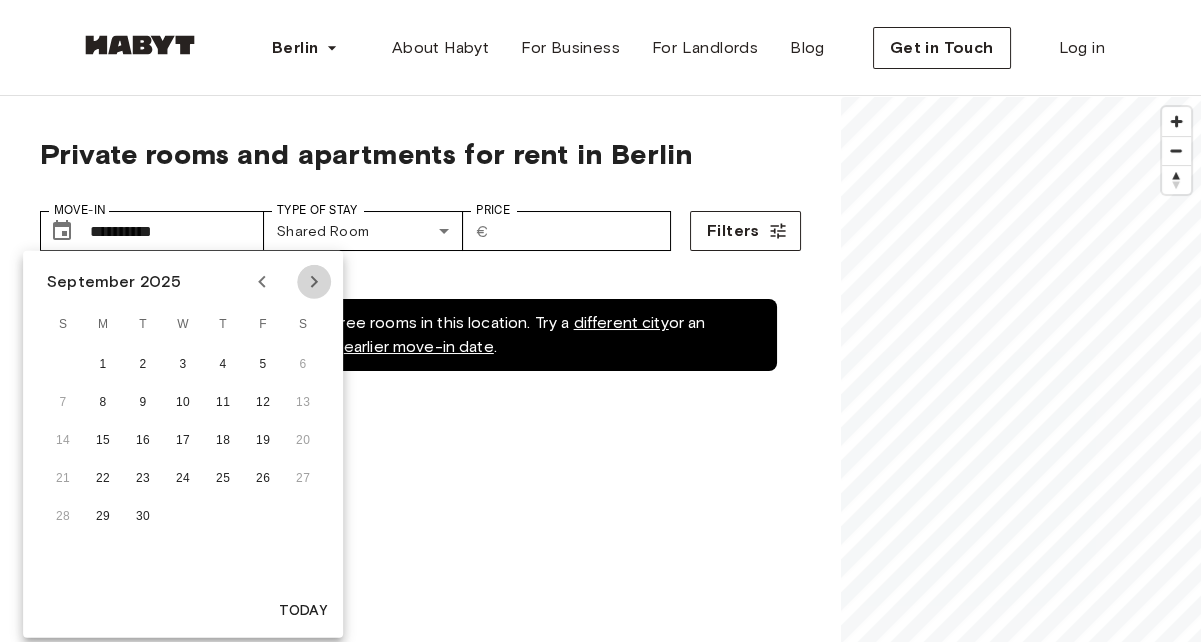 click 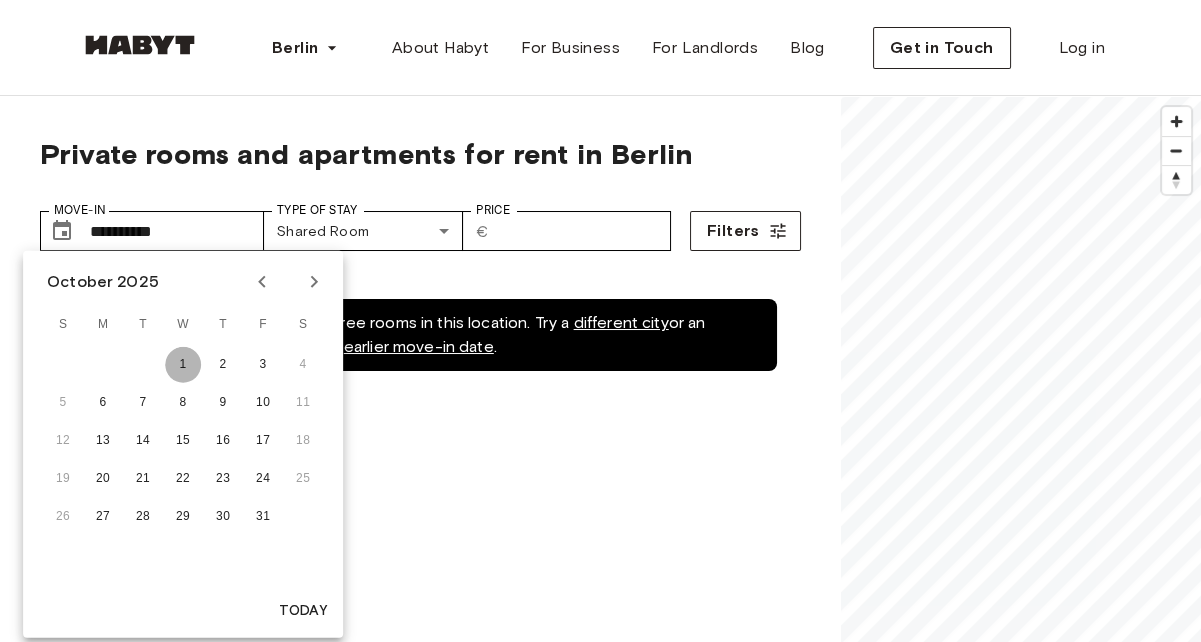 click on "1" at bounding box center (183, 365) 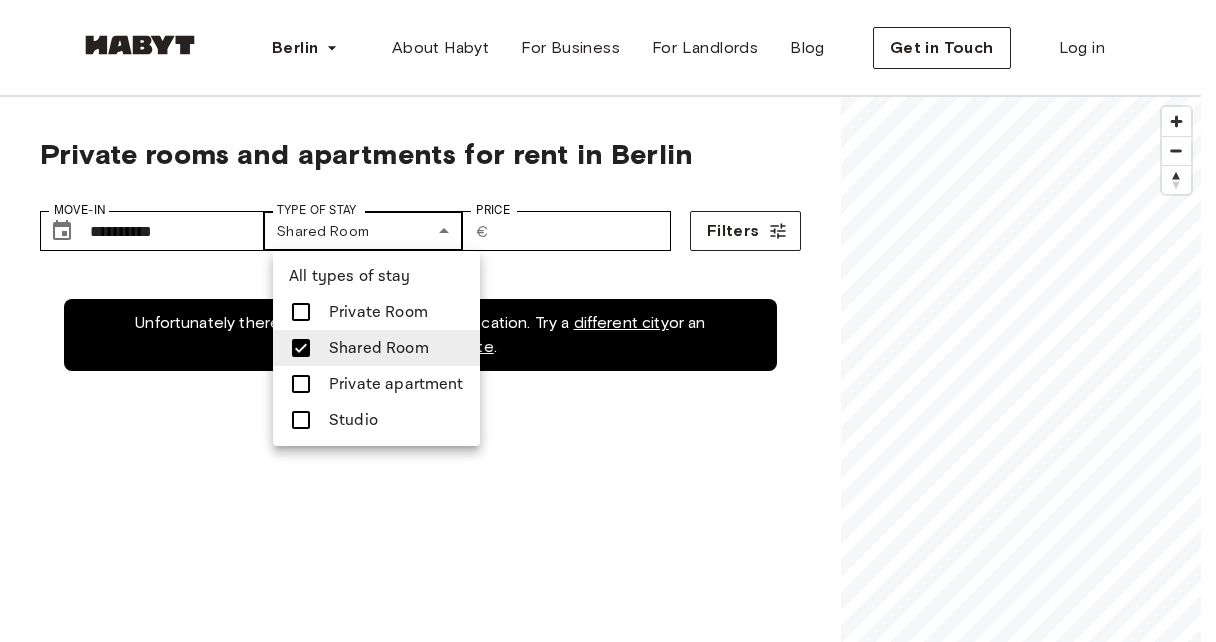 click on "**********" at bounding box center (608, 2433) 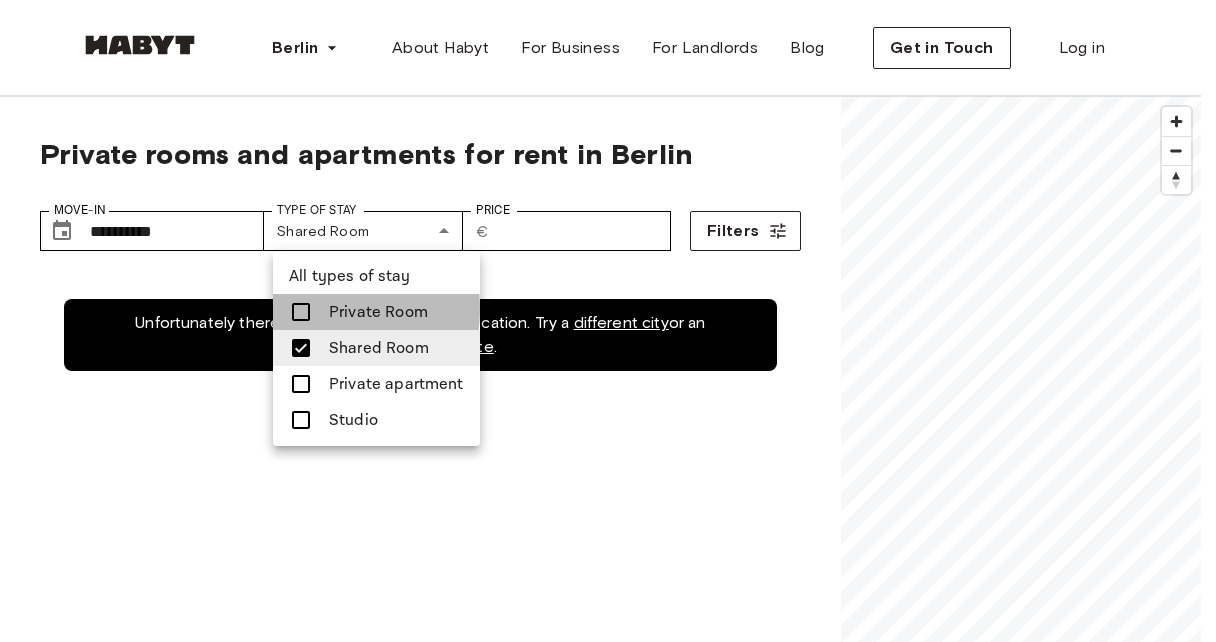 click at bounding box center [301, 312] 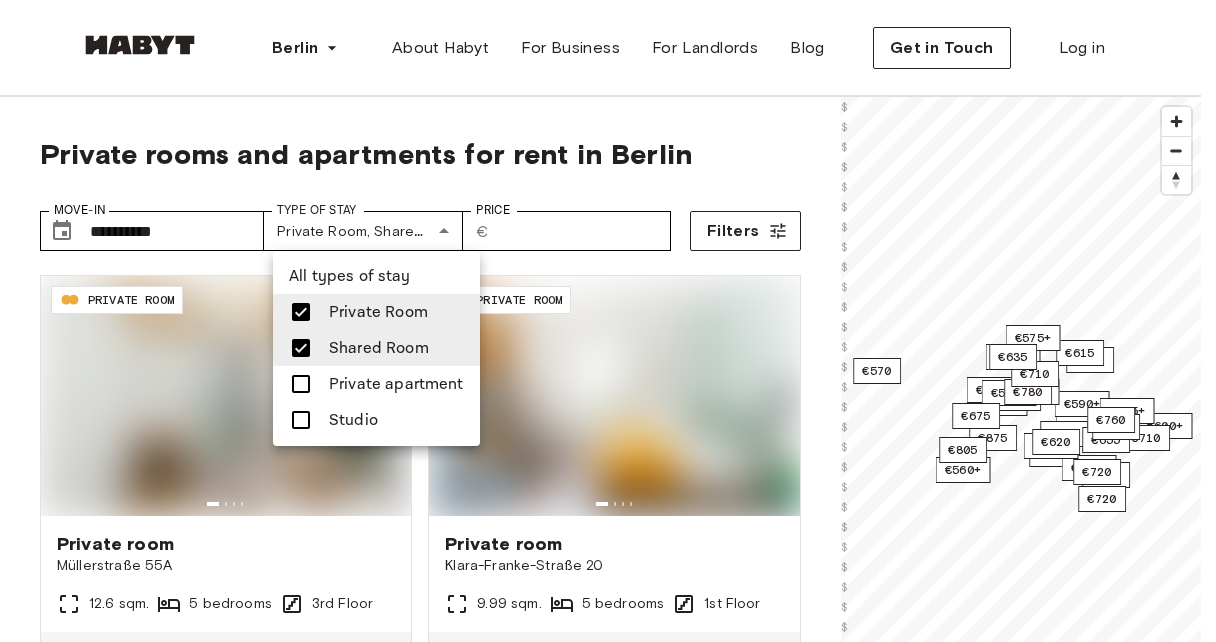click at bounding box center [301, 384] 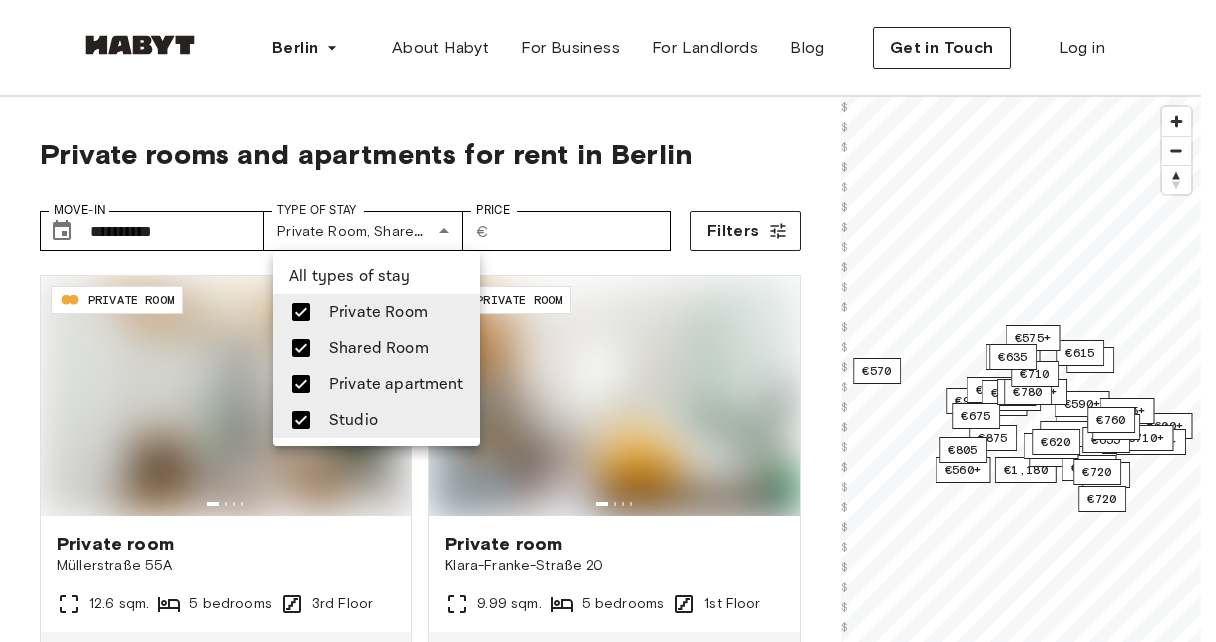 type on "**********" 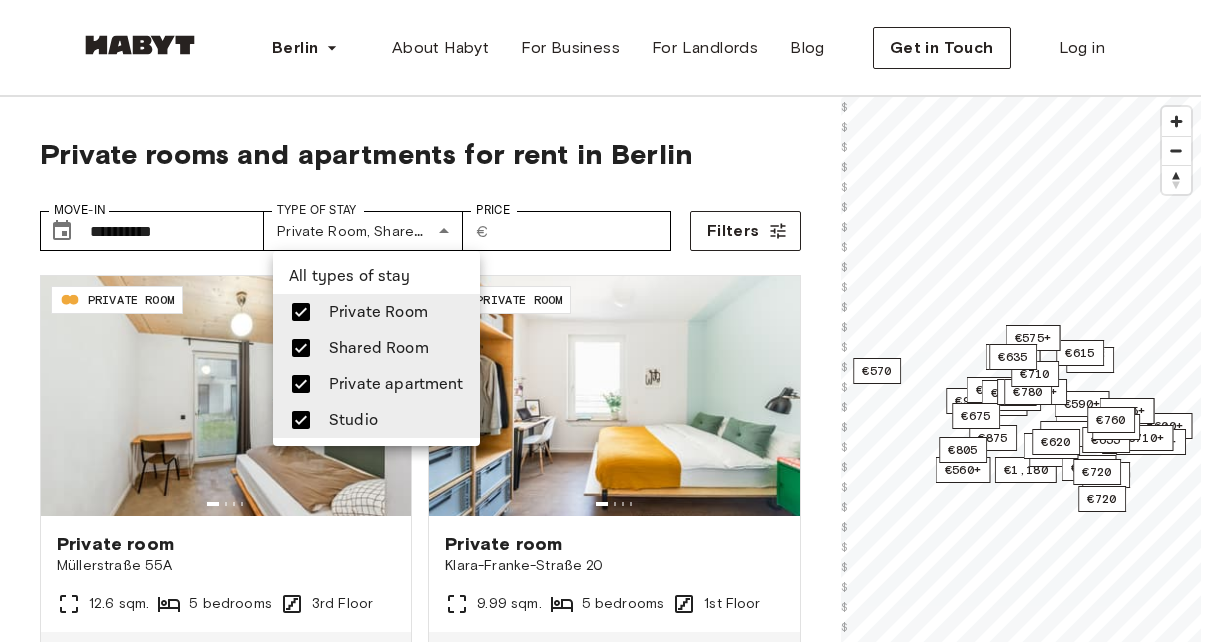 click at bounding box center (608, 321) 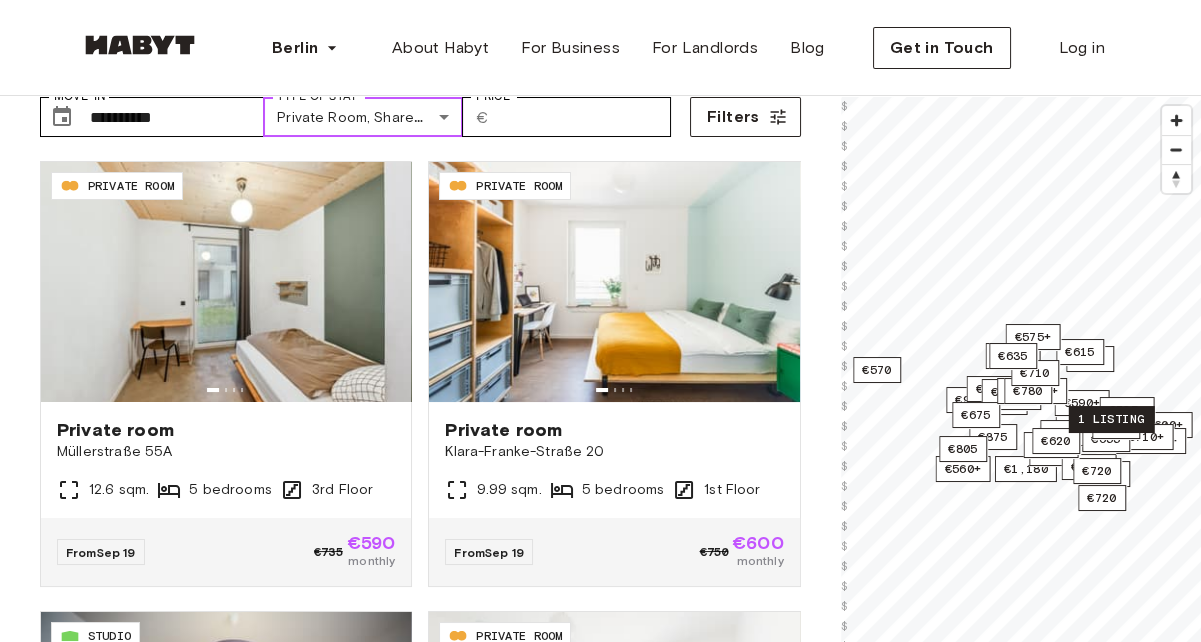 scroll, scrollTop: 111, scrollLeft: 0, axis: vertical 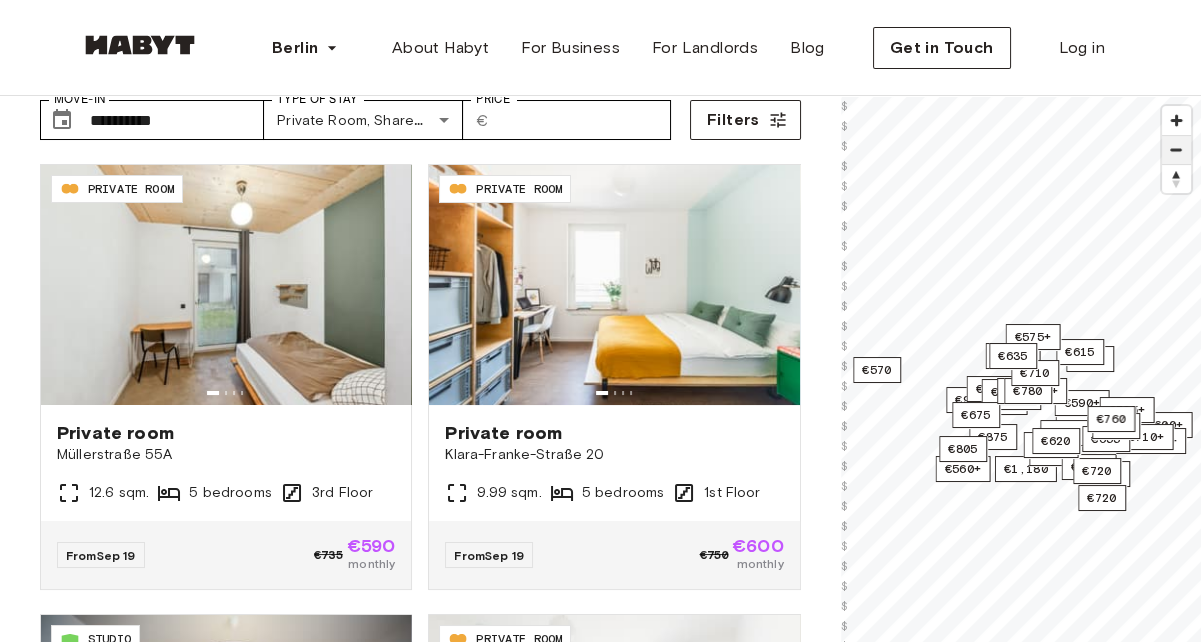 click at bounding box center (1176, 149) 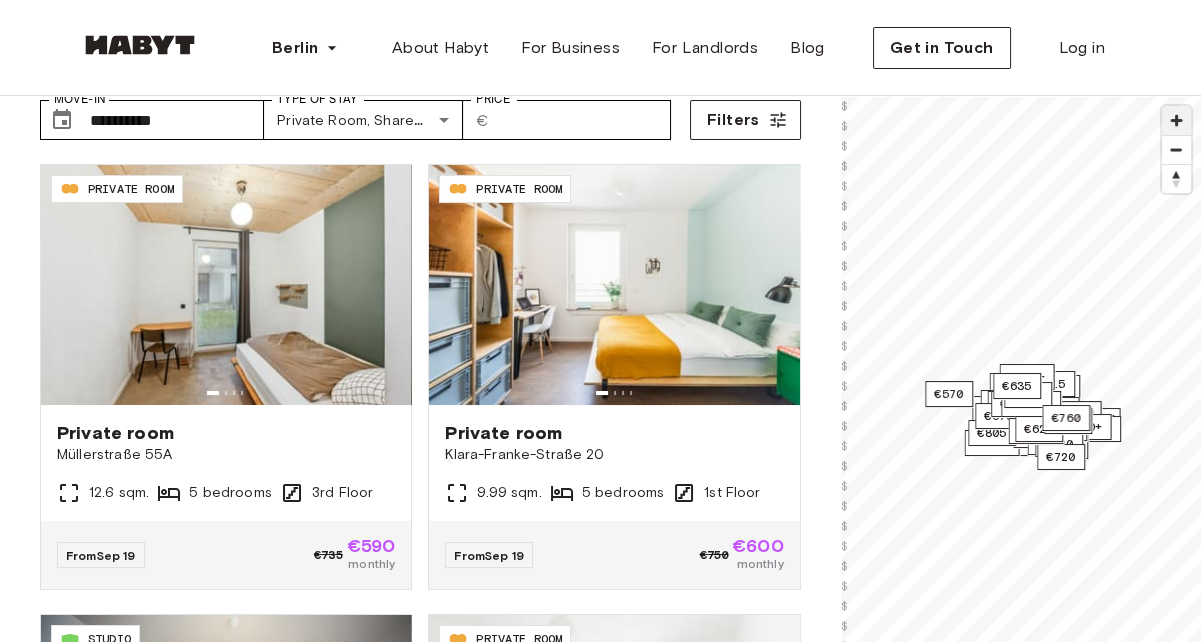click at bounding box center [1176, 120] 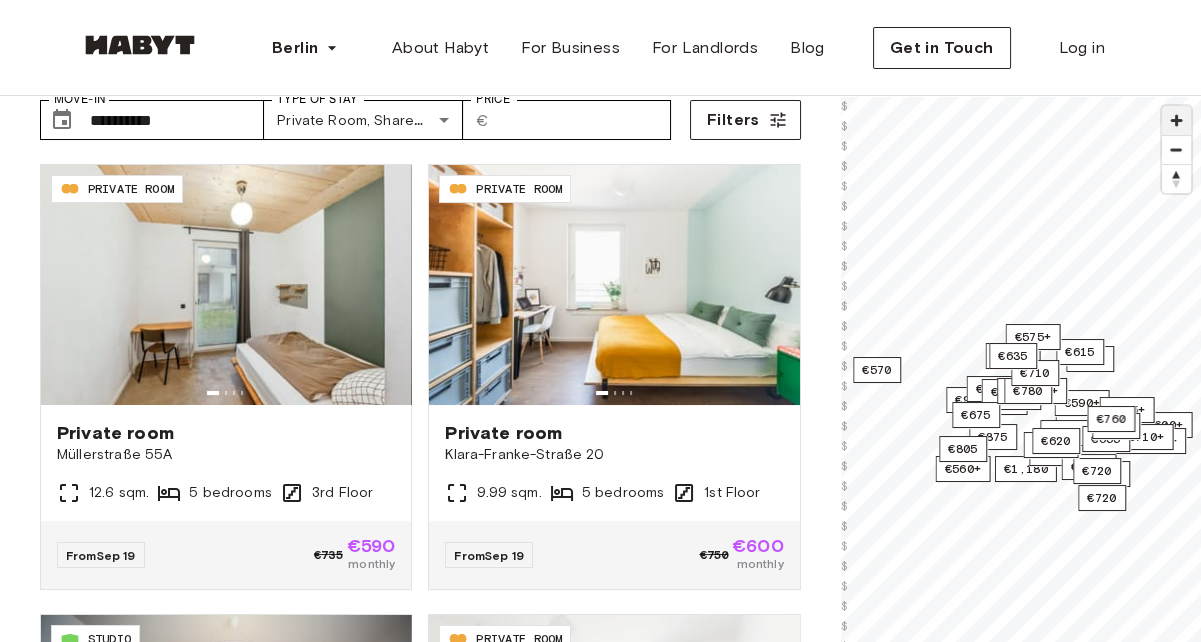 click at bounding box center [1176, 120] 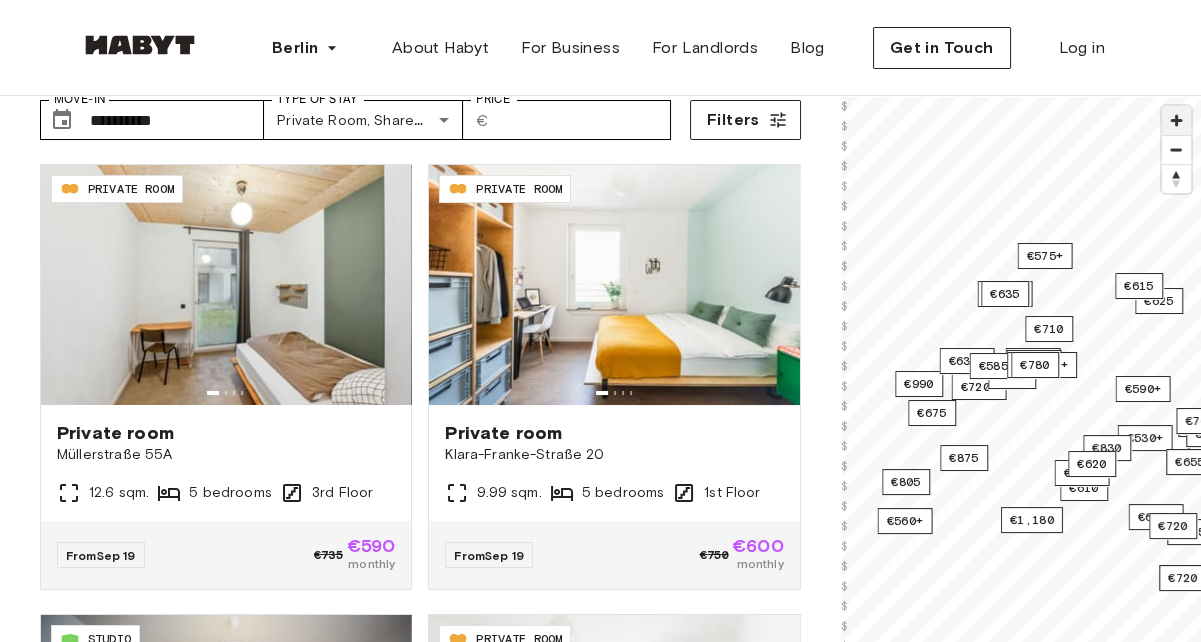 click at bounding box center (1176, 120) 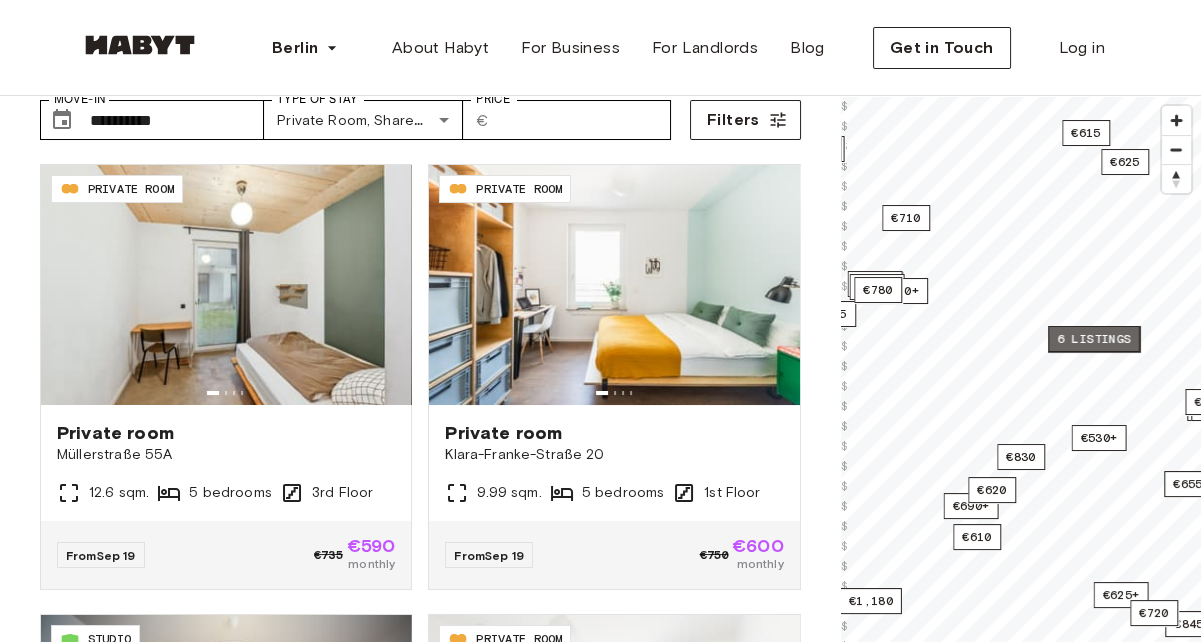 click on "6 listings" at bounding box center [1094, 339] 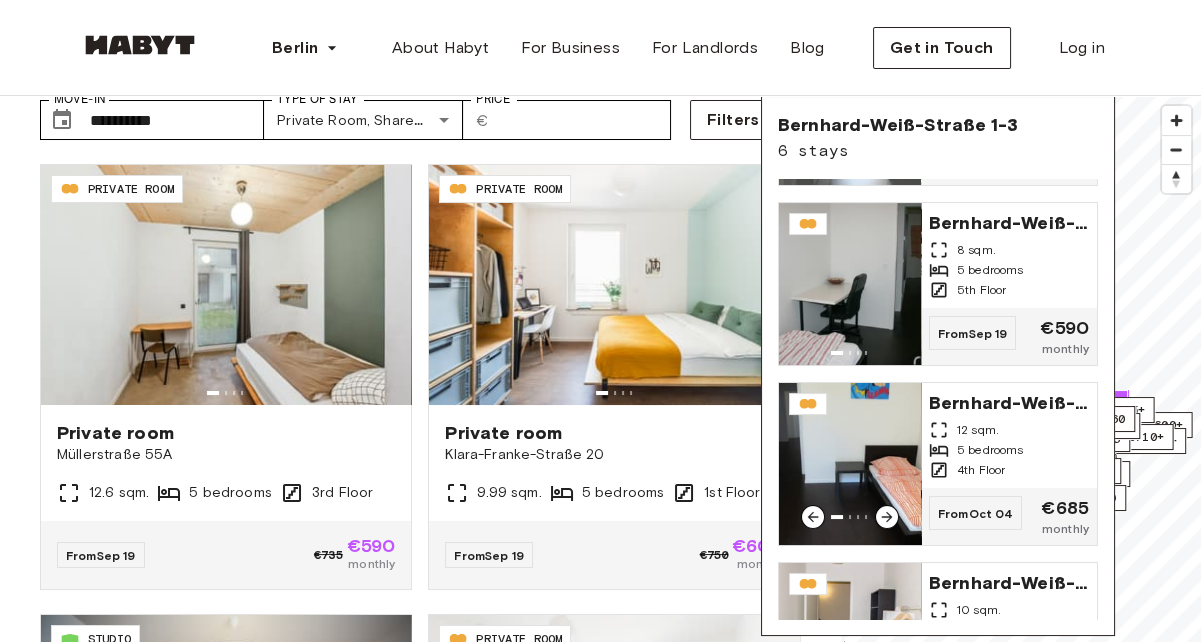 scroll, scrollTop: 0, scrollLeft: 0, axis: both 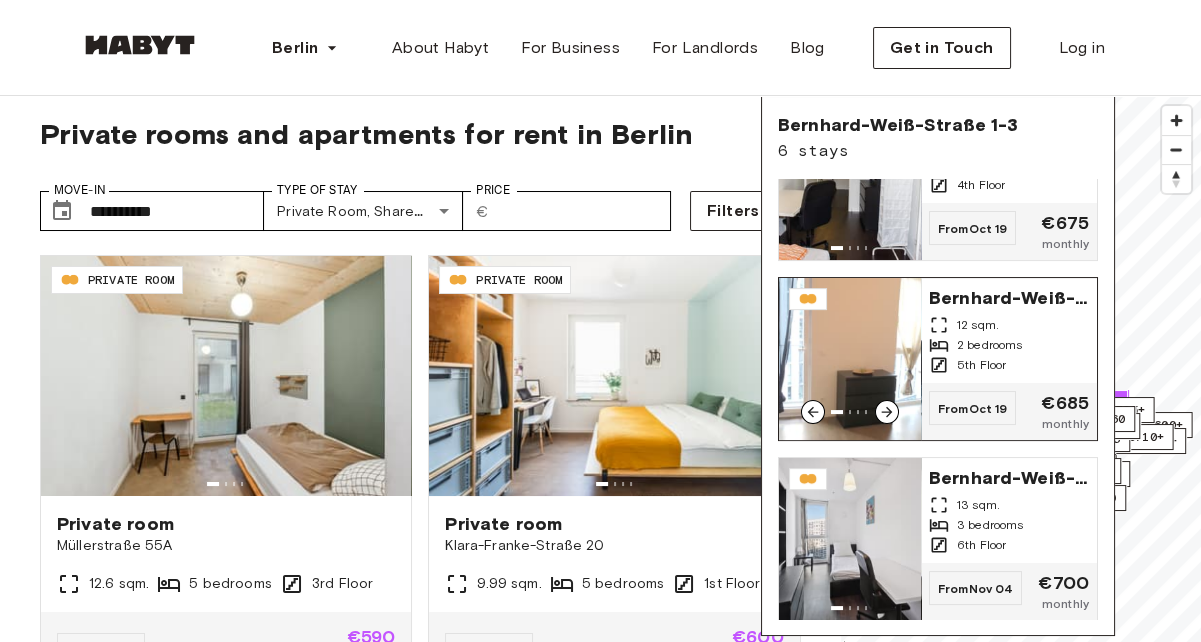 click on "12 sqm." at bounding box center [1009, 325] 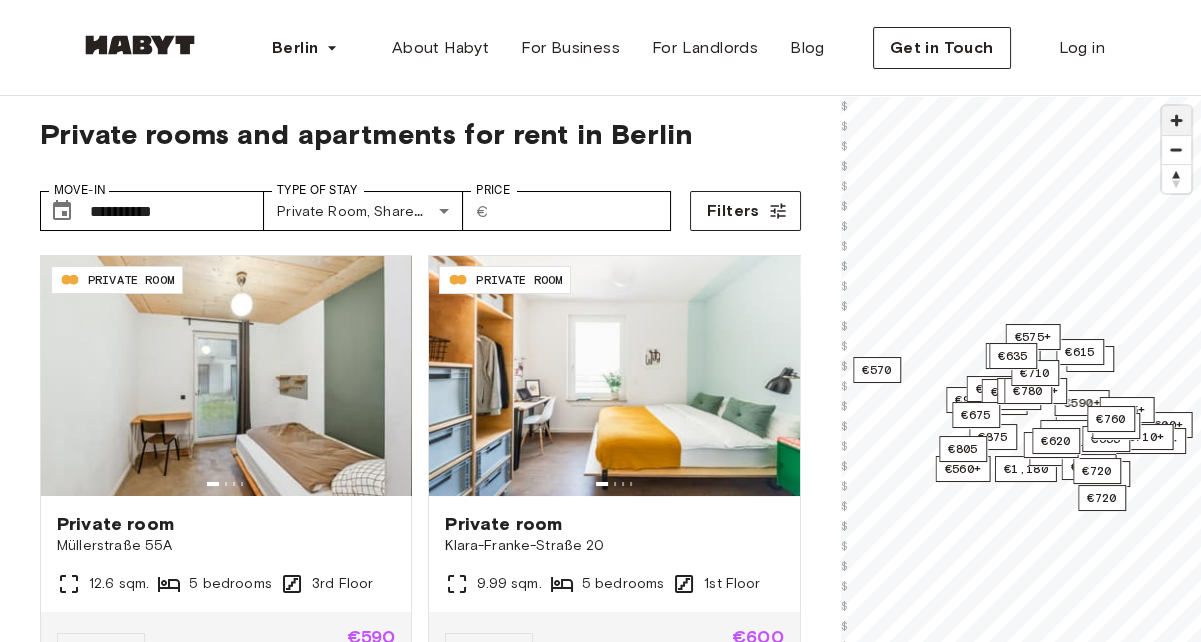click at bounding box center (1176, 120) 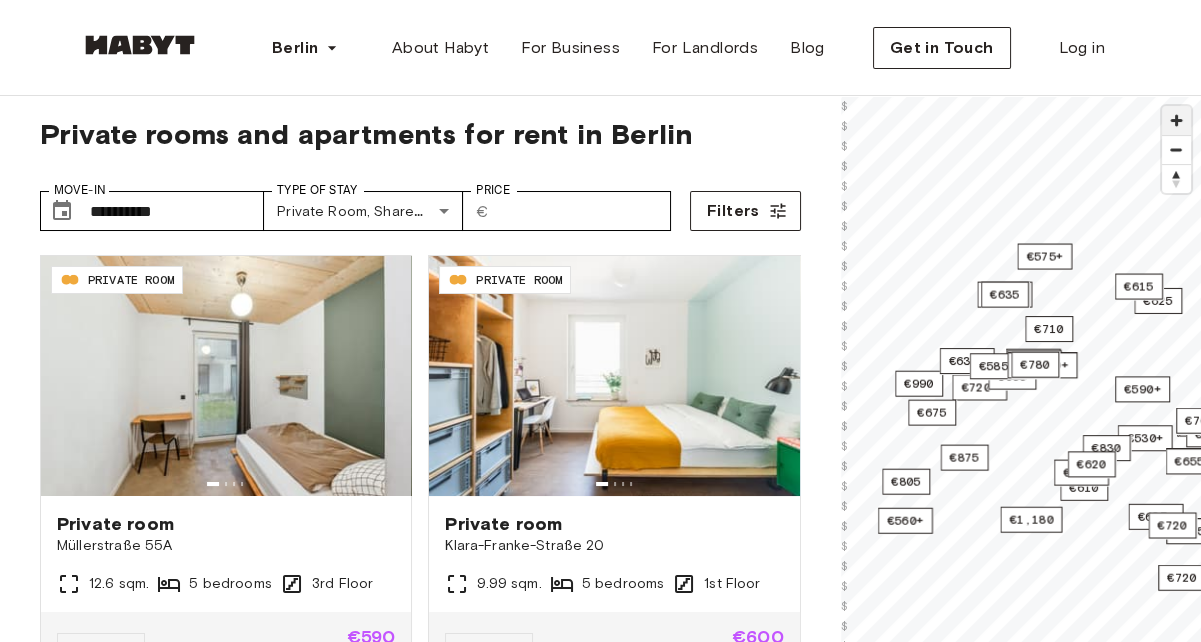 click at bounding box center [1176, 120] 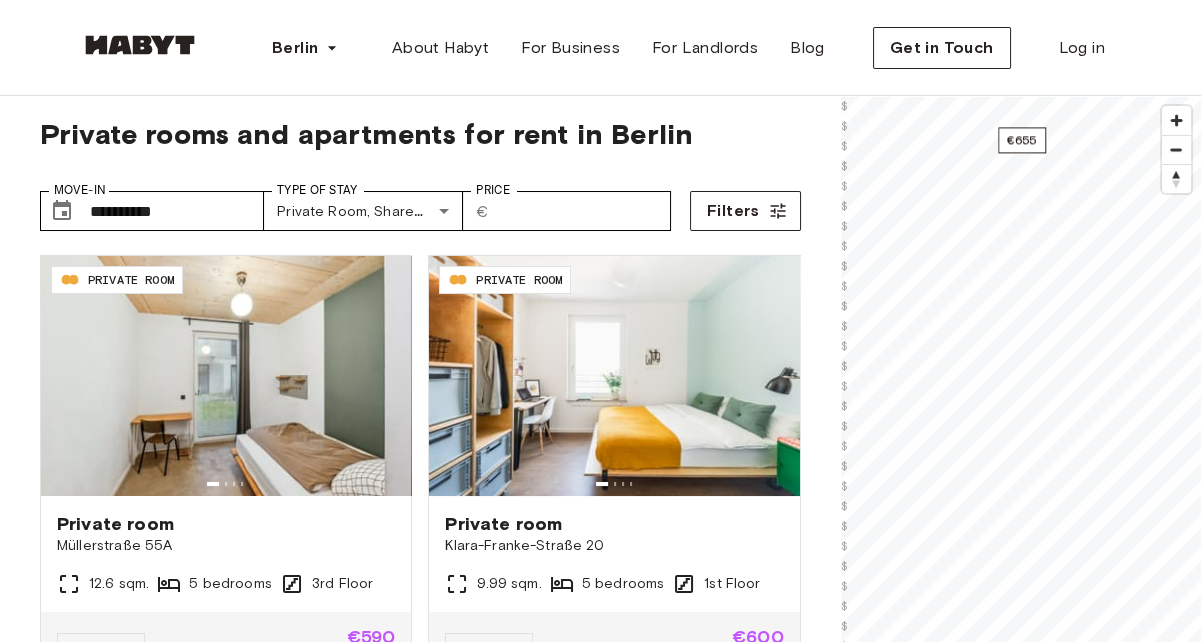 click on "Klara-Franke-Straße [NUMBER]-[NUMBER] [NUMBER] sqm. [NUMBER] bedrooms [NUMBER]th Floor From [DATE] €[PRICE] €[PRICE]" at bounding box center (600, 2413) 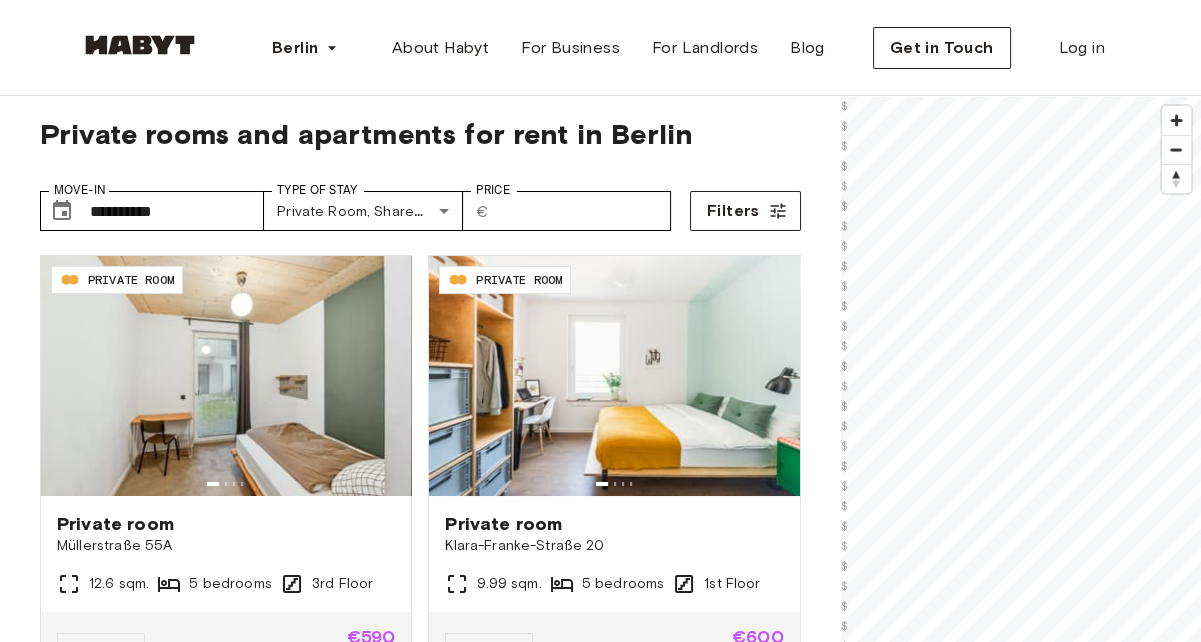 click on "Klara-Franke-Straße [NUMBER]-[NUMBER] [NUMBER] sqm. [NUMBER] bedrooms [NUMBER]th Floor From [DATE] €[PRICE] €[PRICE]" at bounding box center (600, 2413) 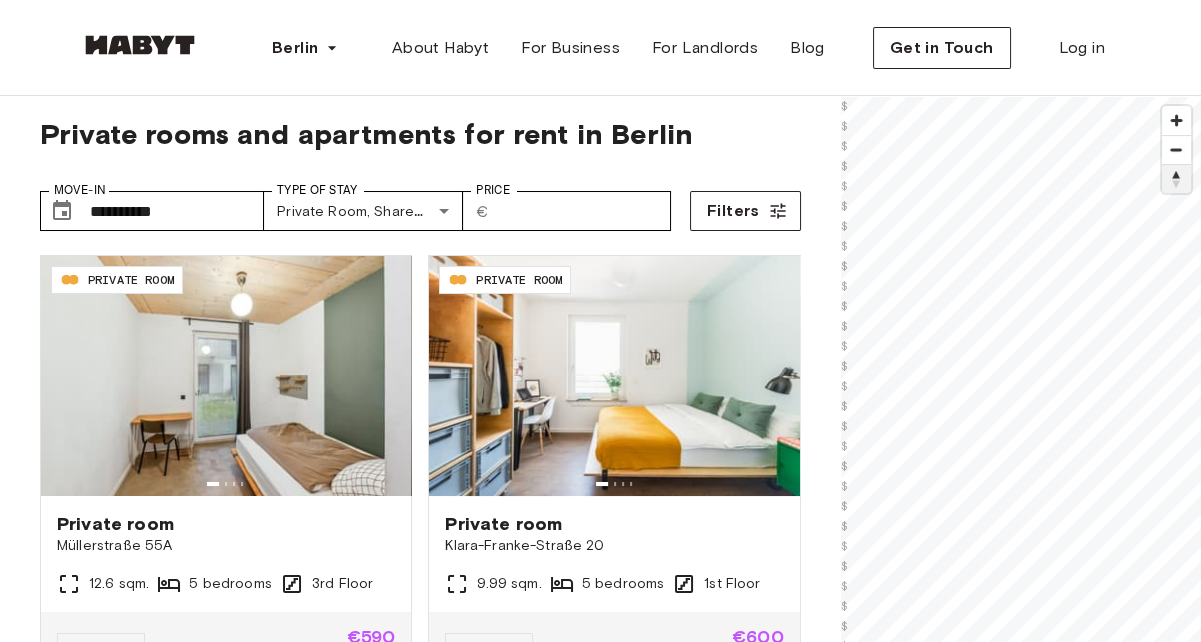 click at bounding box center [1176, 179] 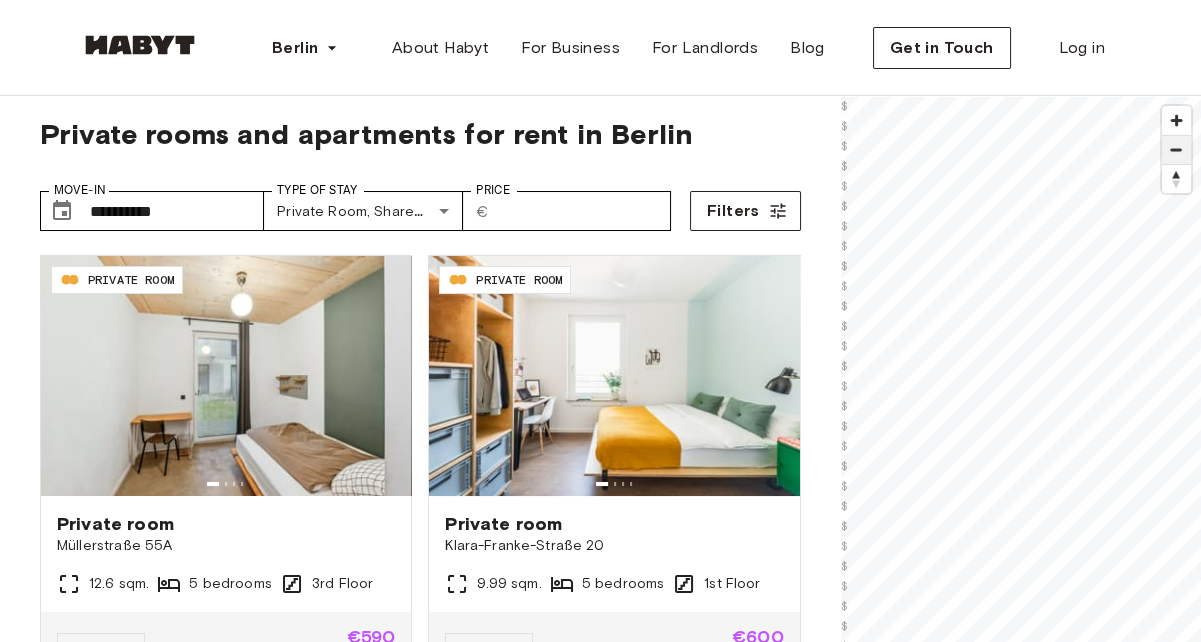 click at bounding box center (1176, 150) 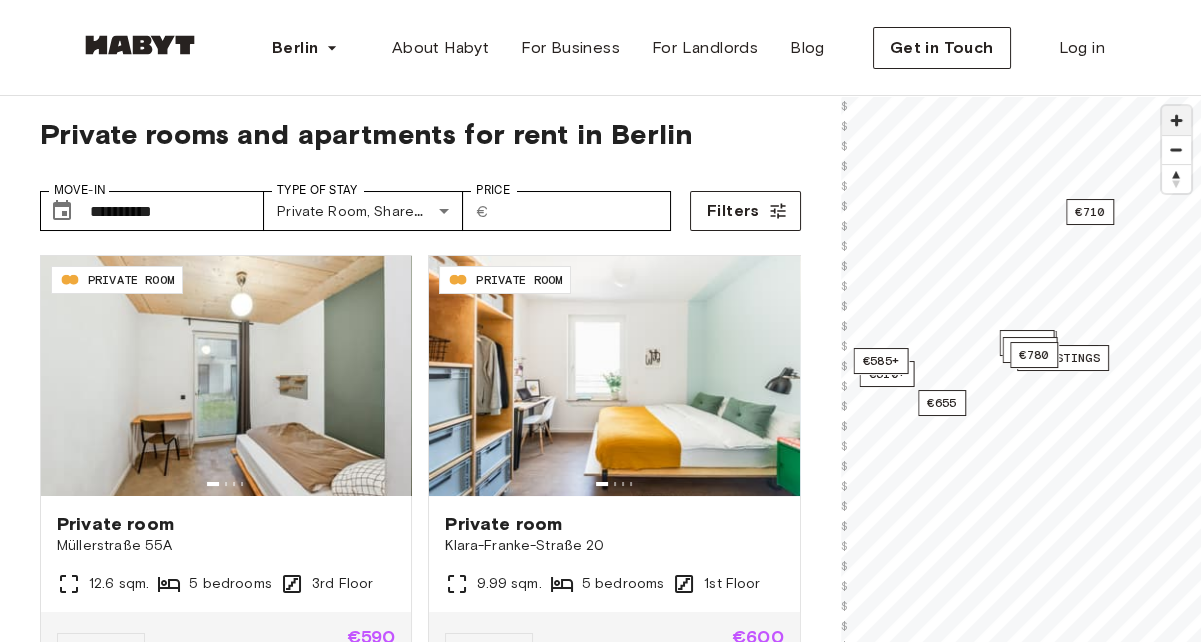 click at bounding box center (1176, 120) 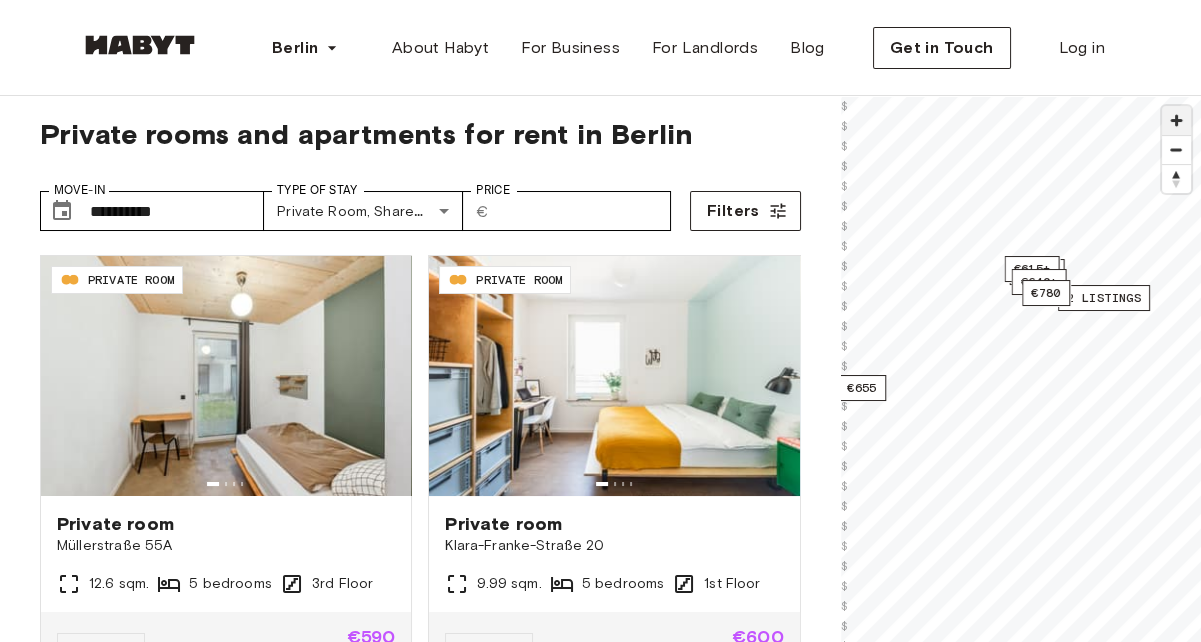 click at bounding box center [1176, 120] 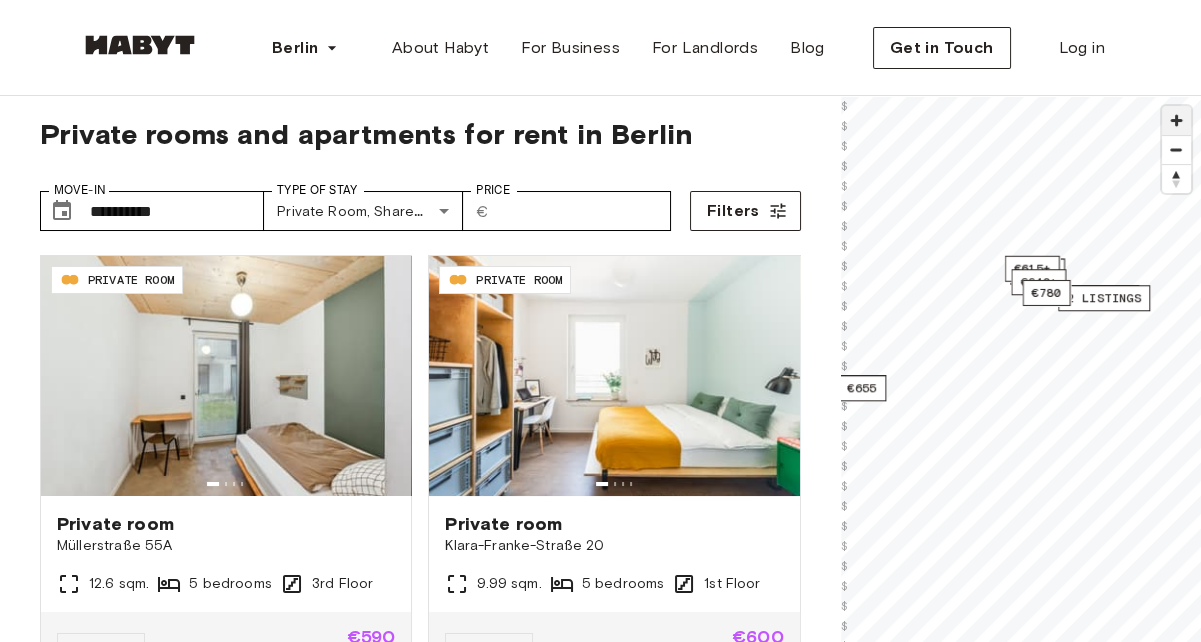 click at bounding box center (1176, 120) 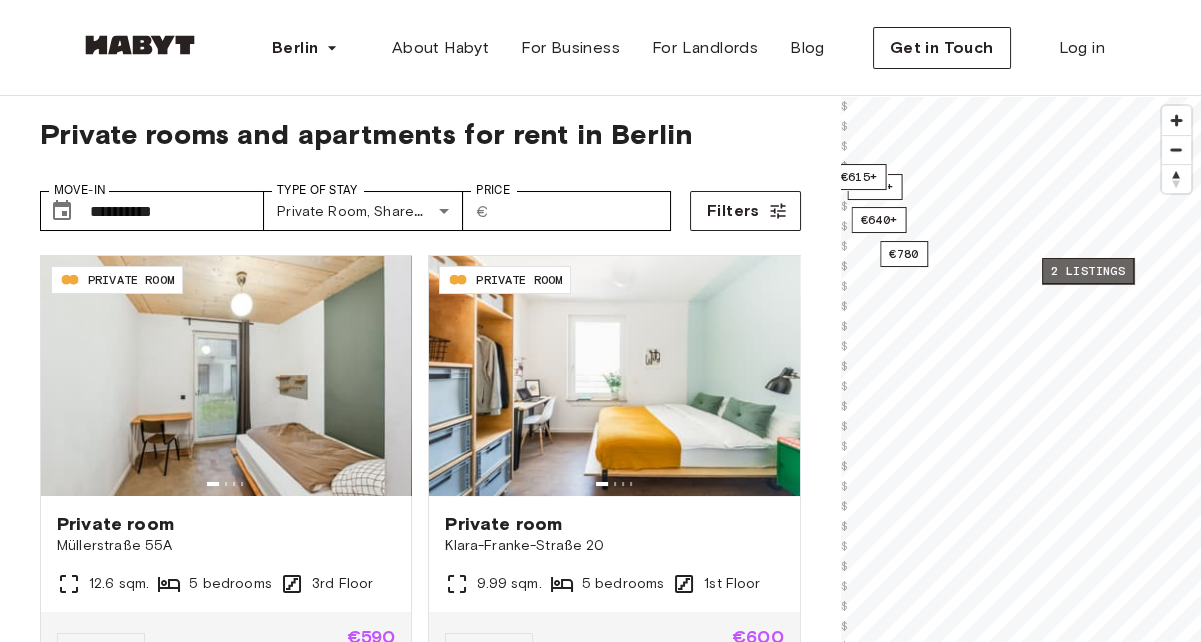 click on "2 listings" at bounding box center (1088, 271) 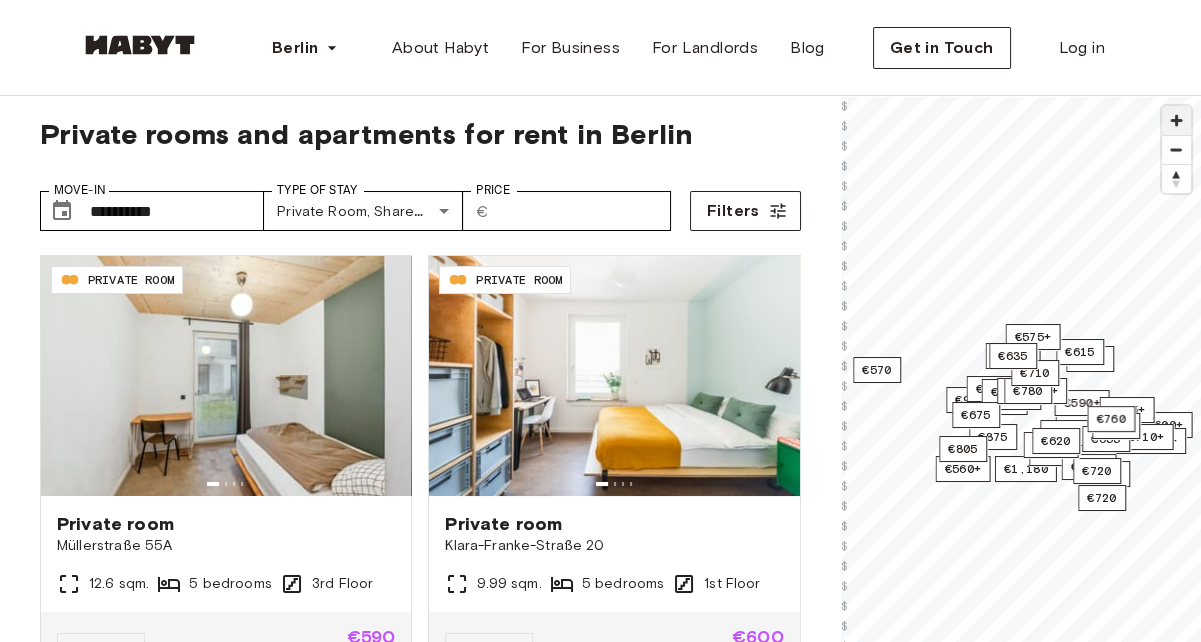click at bounding box center [1176, 120] 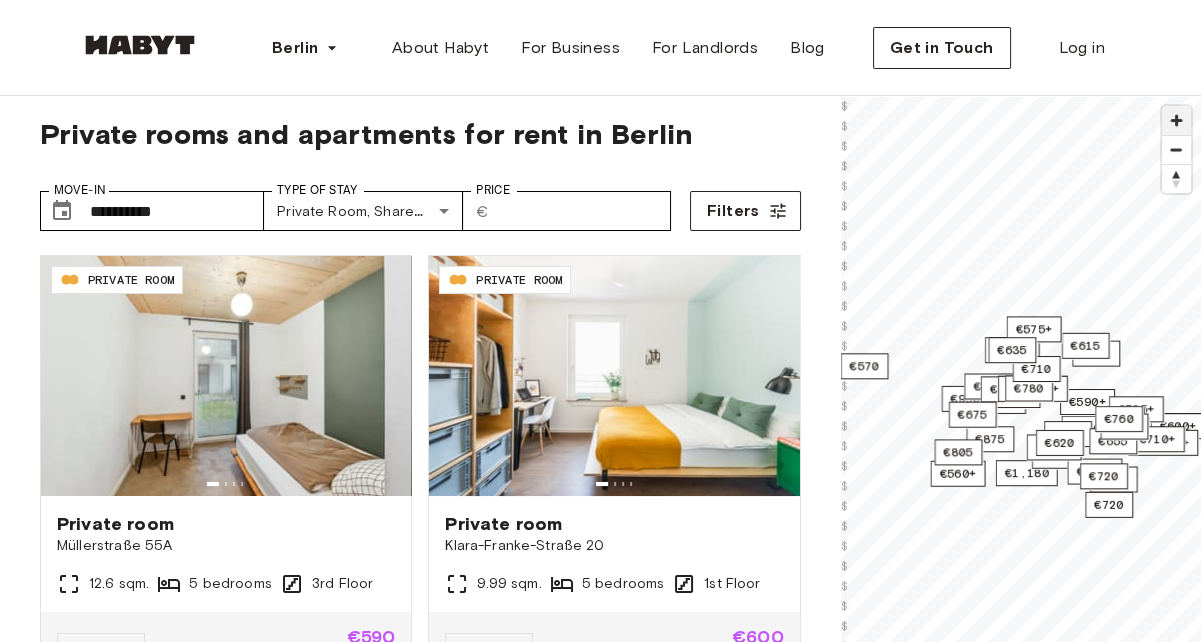 click at bounding box center (1176, 120) 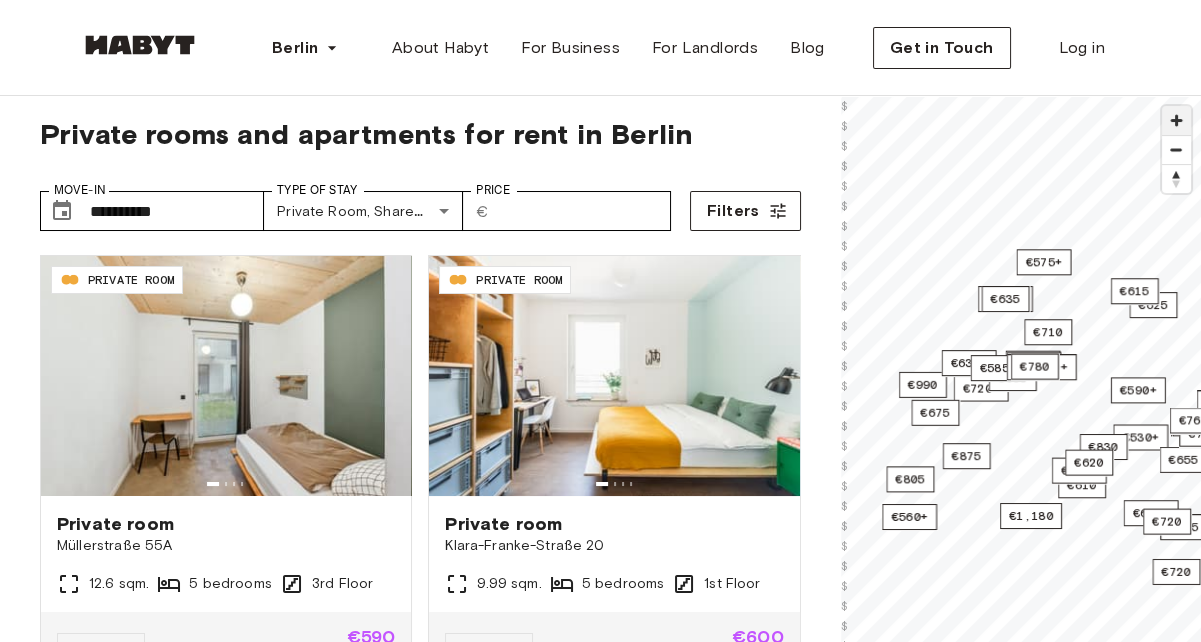 click at bounding box center [1176, 120] 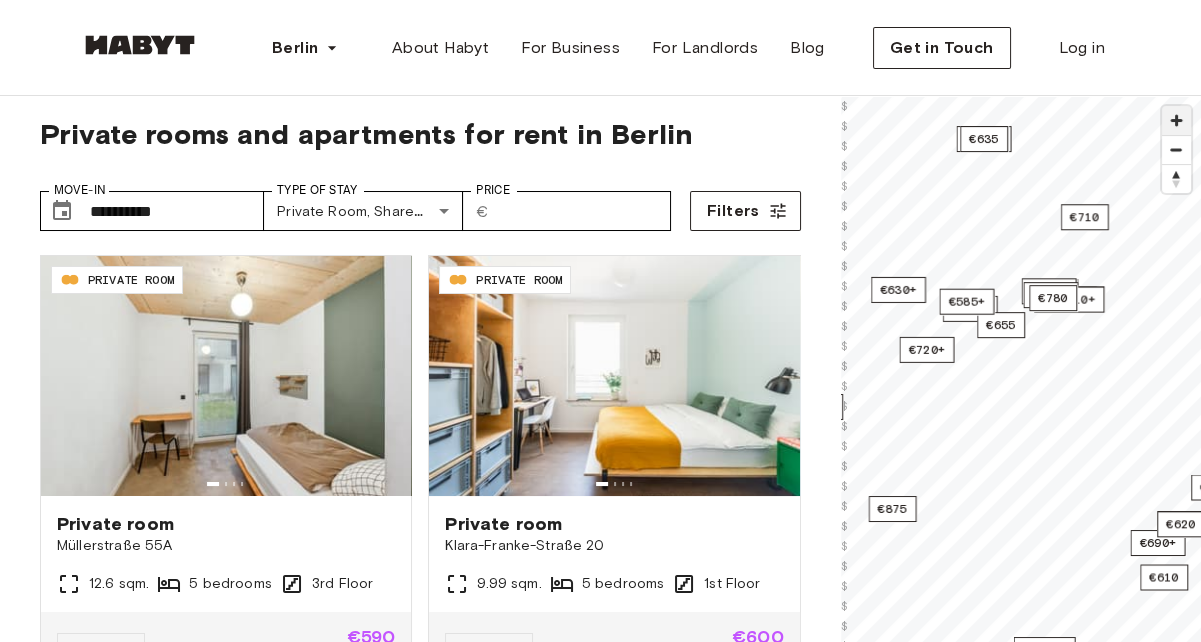click at bounding box center (1176, 120) 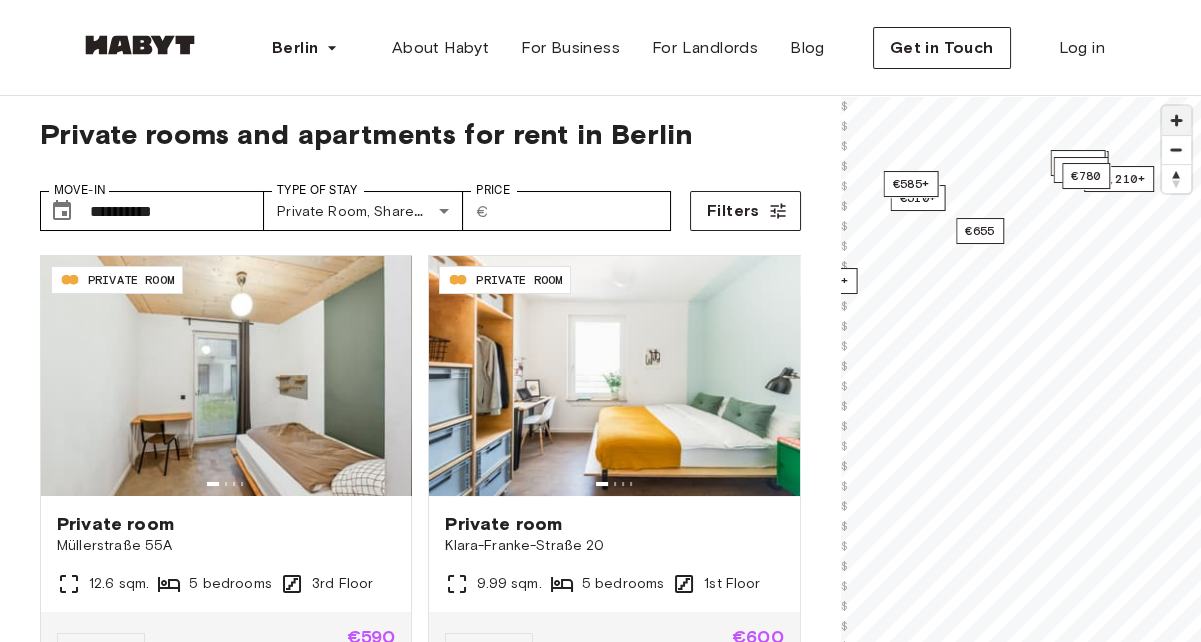 click at bounding box center [1176, 120] 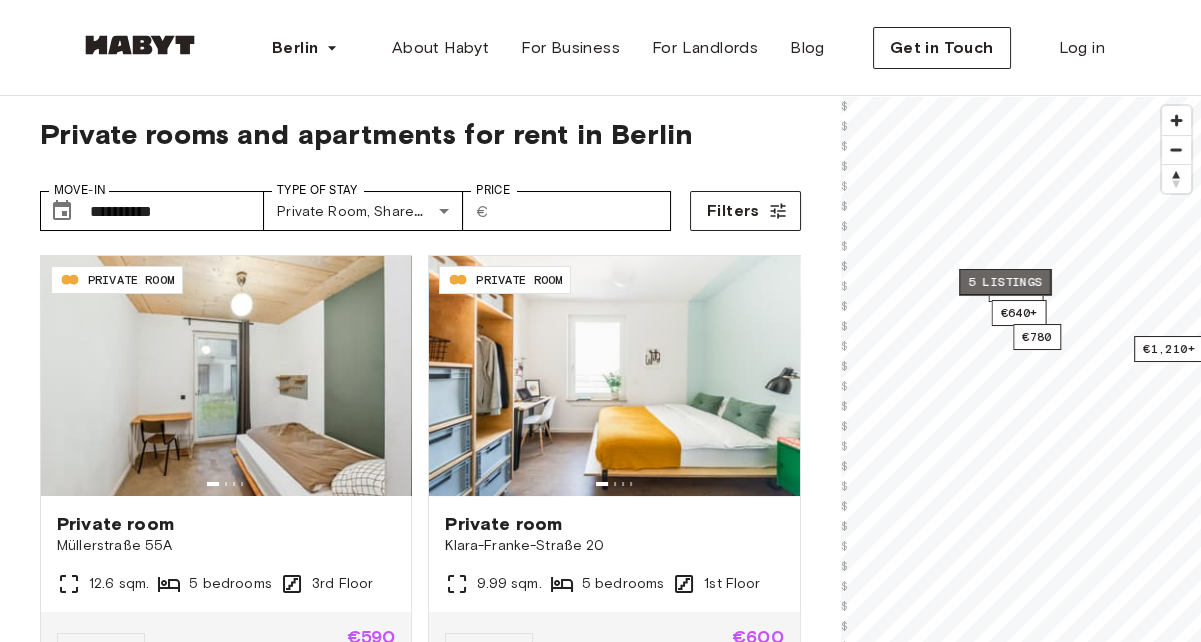 click on "5 listings" at bounding box center (1005, 282) 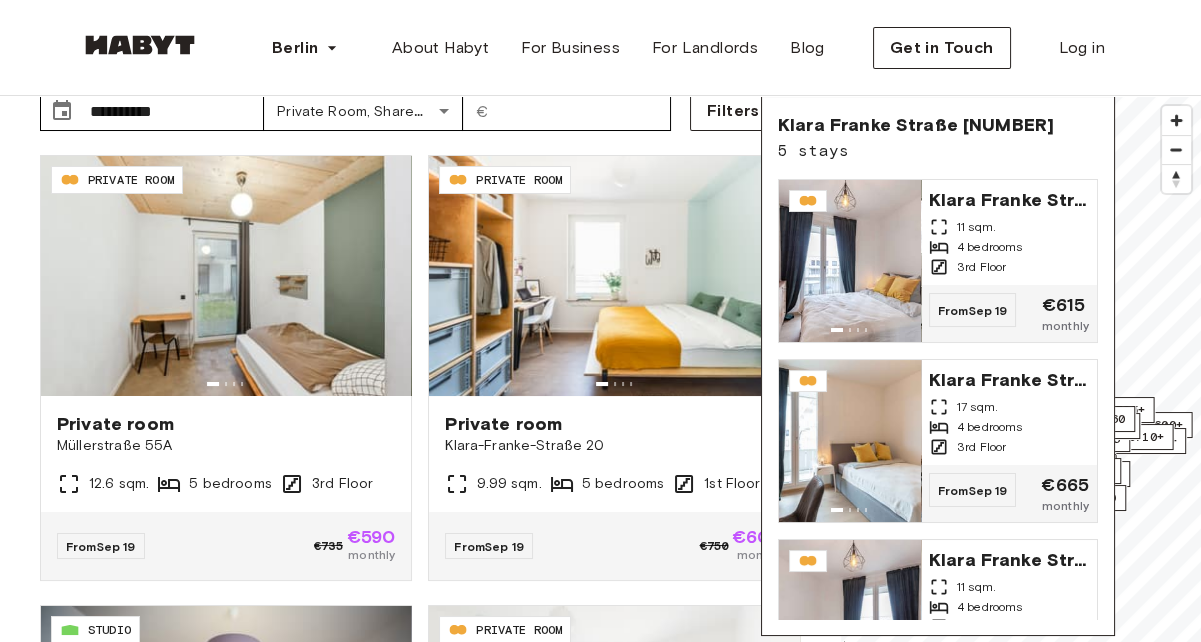 scroll, scrollTop: 119, scrollLeft: 0, axis: vertical 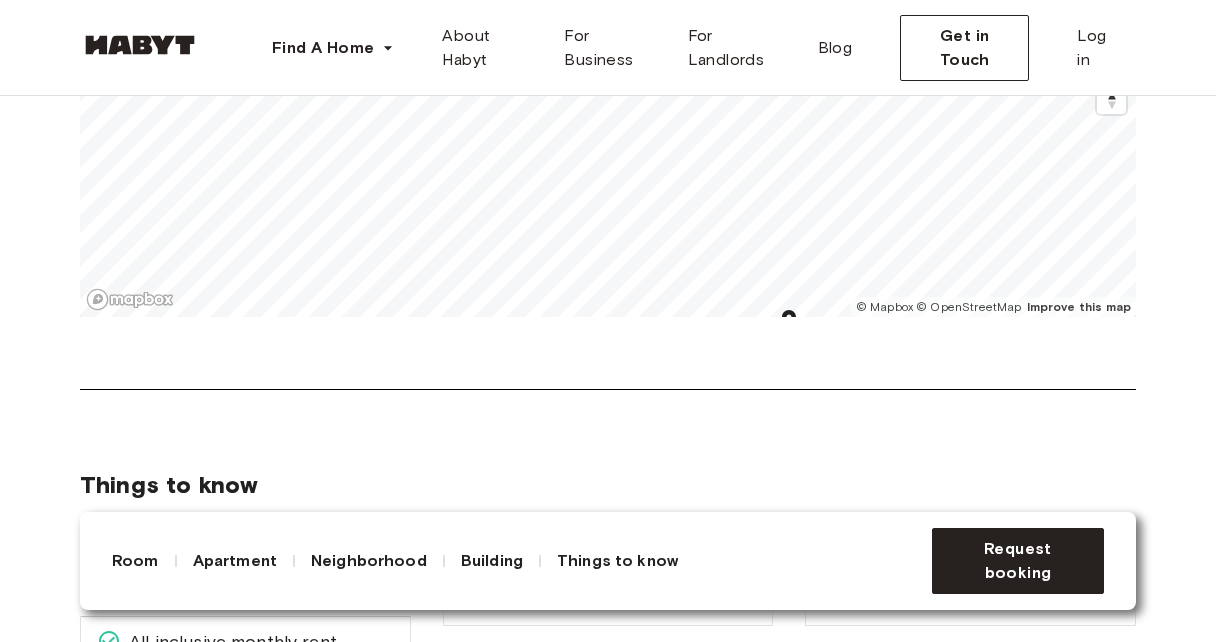 click on "About the neighborhood Open in Google Maps An entirely new part of Berlin, Europacity is an urban destination with comfortable environments, several amenities, and relaxing green and open spaces. Located in the northern part of Berlin, in the district of Mitte, Europacity is closely located to the Central Station, making it easy and convenient to reach other parts of the city such as Alexanderplatz, Brandenburger Gate and Friedrichshain in less than 20 minutes. With an area of approximately 61 hectare, Europacity offers all the amenities you’d expect from the city center, in addition to relaxing green and open spaces.  Show more Bernhard-Weiß-Straße 1-3 Berlin ,   Mitte © Mapbox   © OpenStreetMap   Improve this map $" at bounding box center [608, 97] 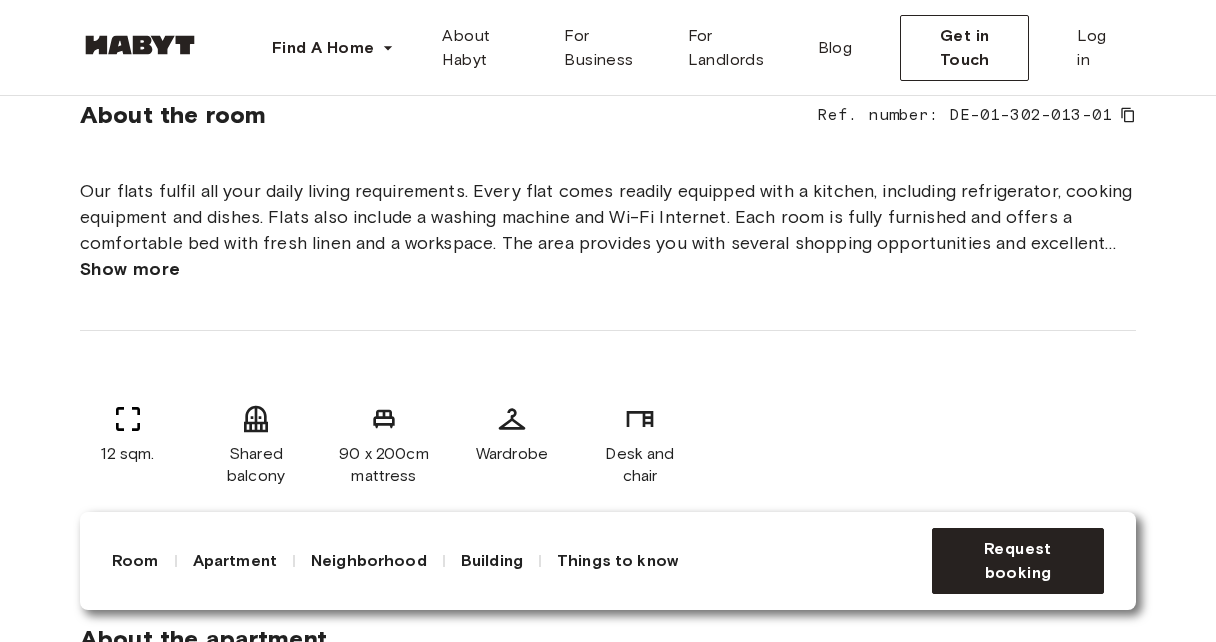 scroll, scrollTop: 731, scrollLeft: 0, axis: vertical 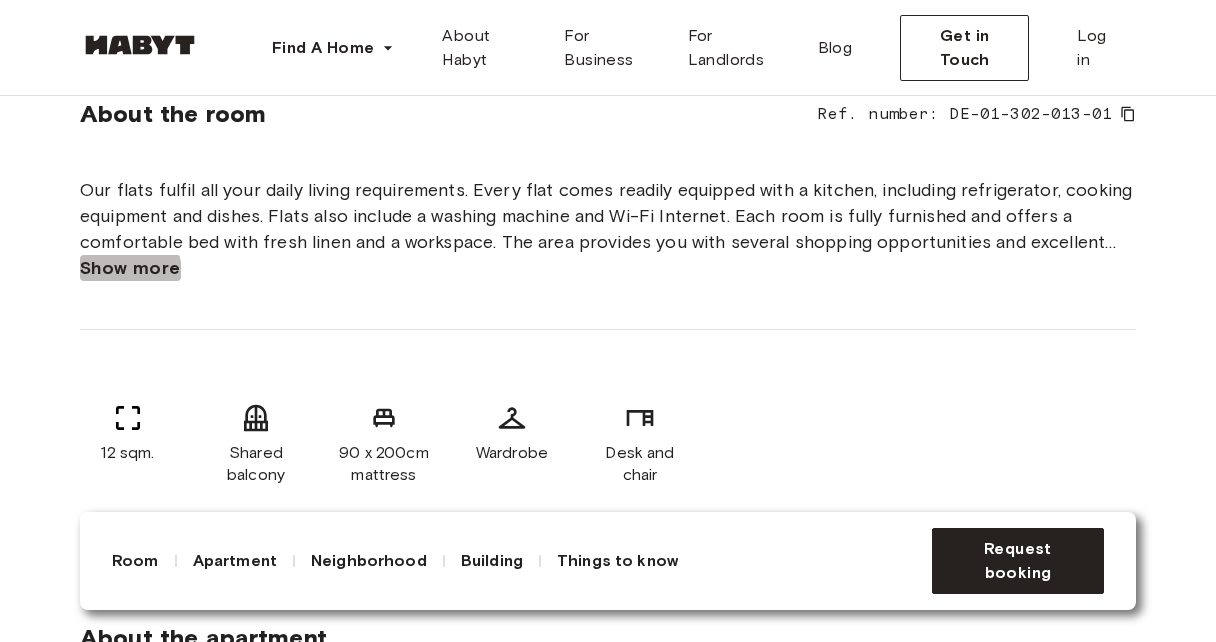 click on "Show more" at bounding box center [130, 268] 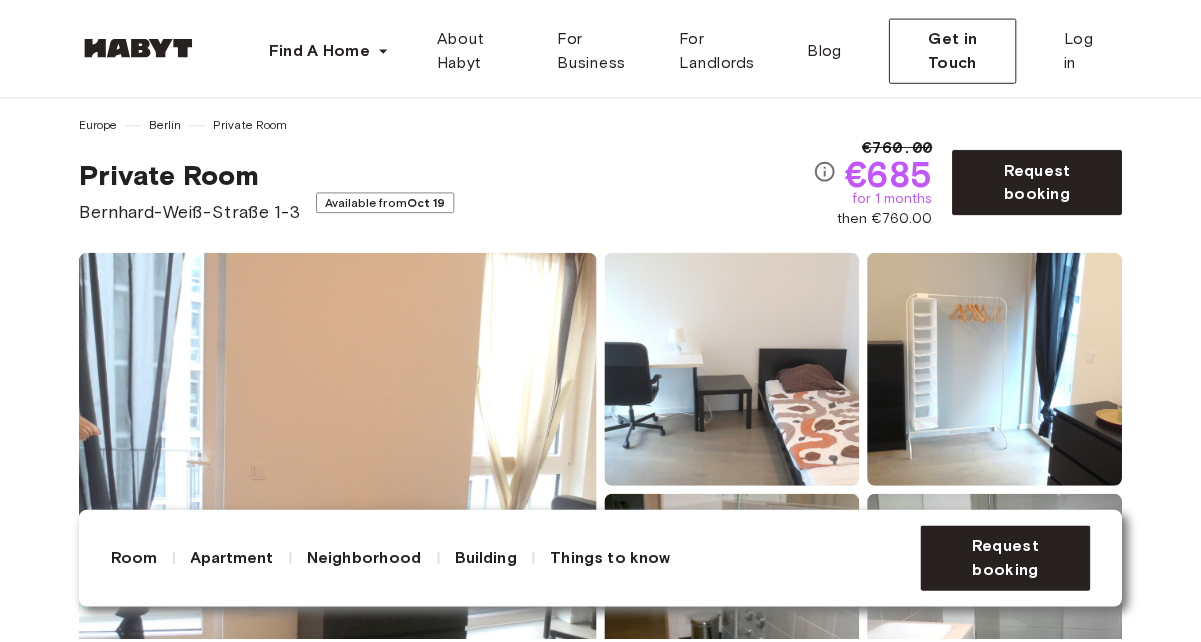scroll, scrollTop: 0, scrollLeft: 0, axis: both 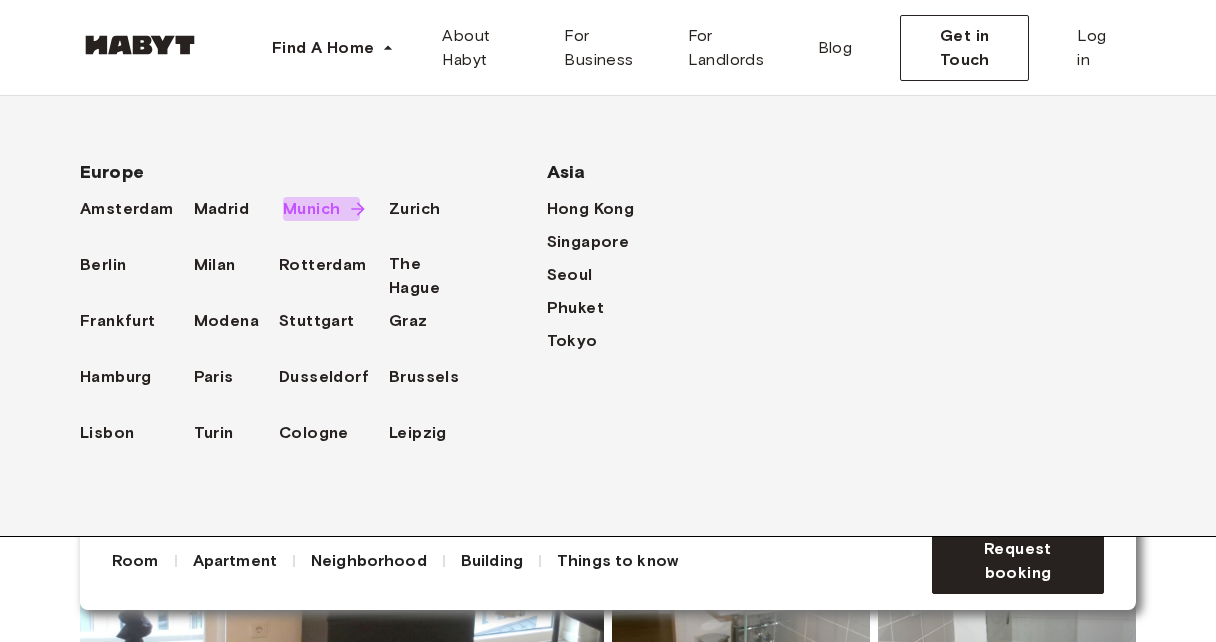 click on "Munich" at bounding box center [311, 209] 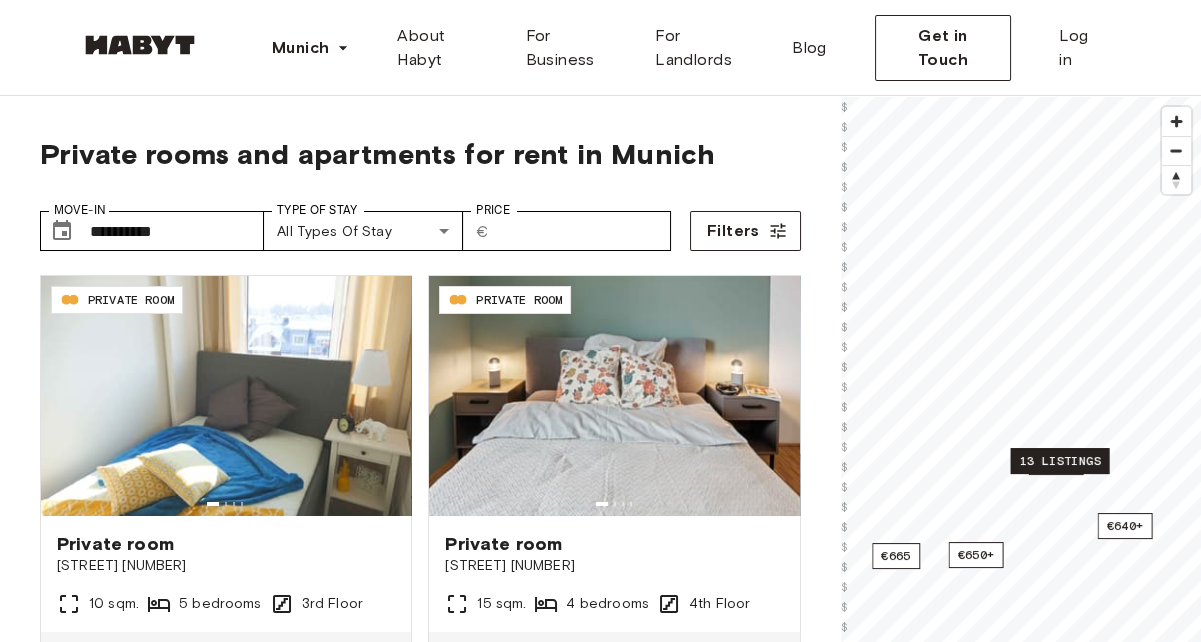 click on "13 listings" at bounding box center (1059, 461) 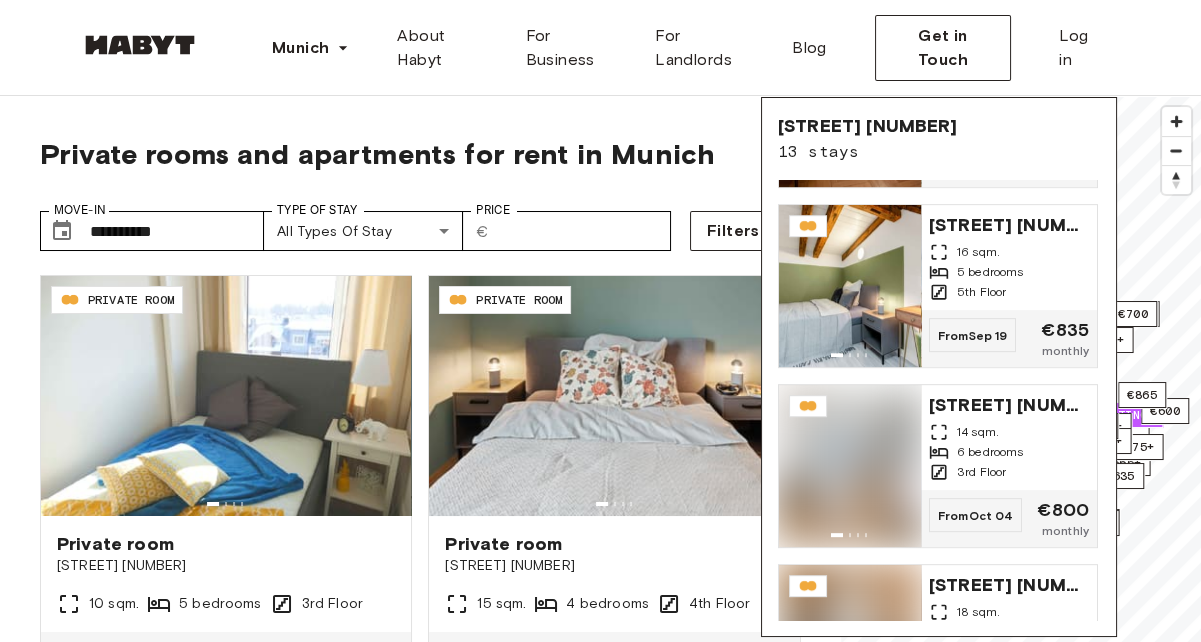 scroll, scrollTop: 1880, scrollLeft: 0, axis: vertical 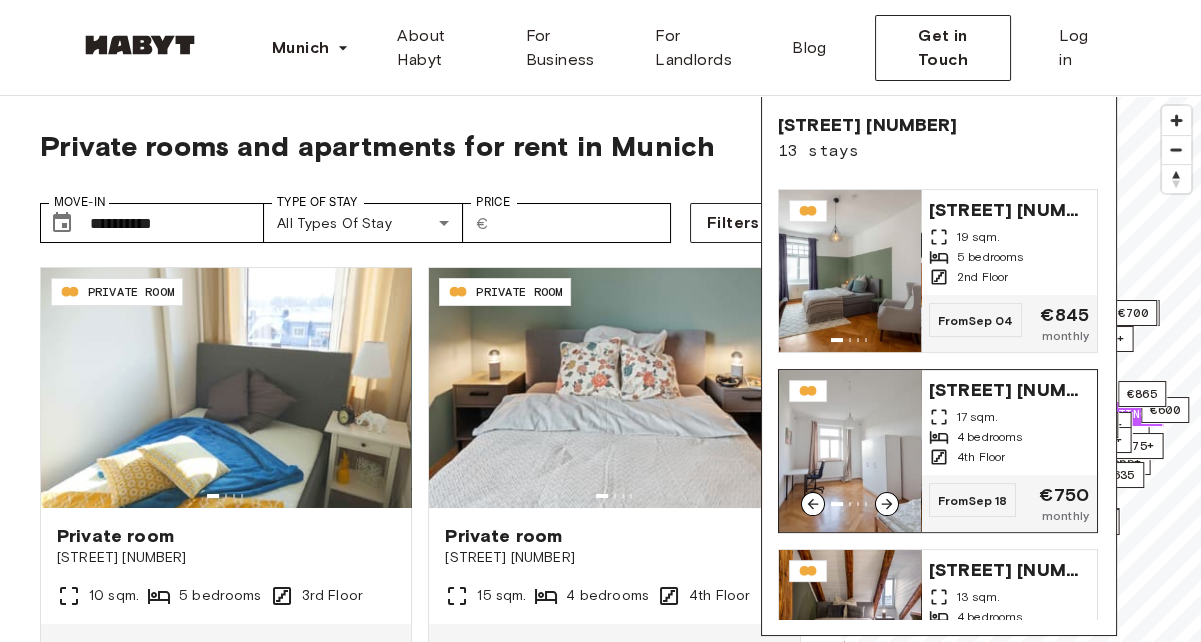 click 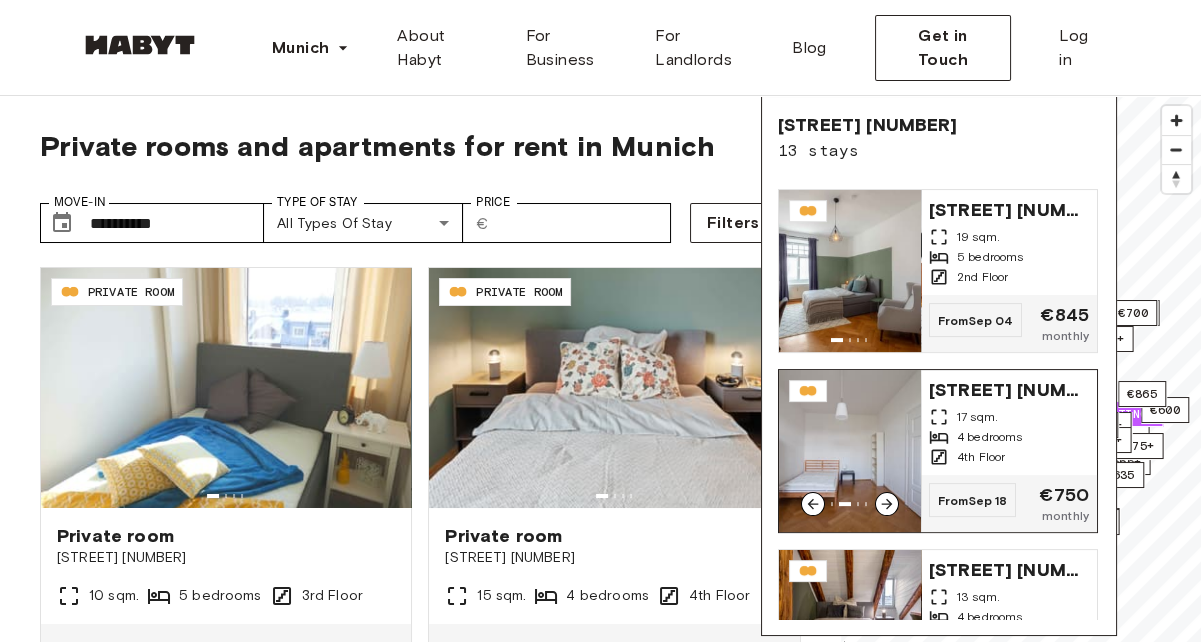 click 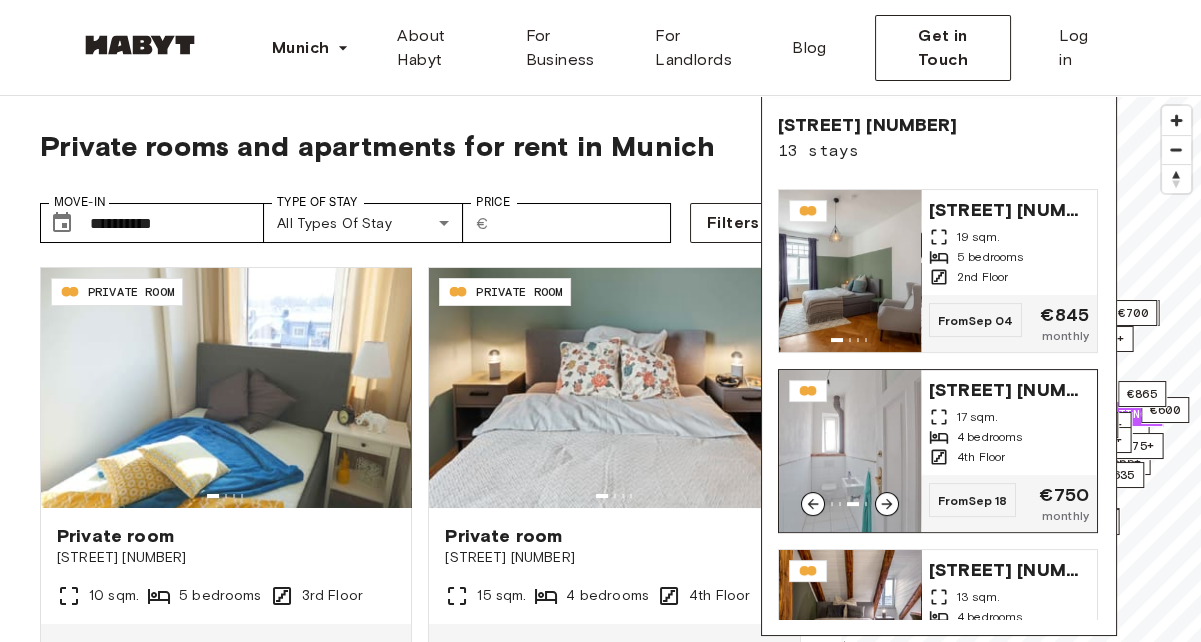 click 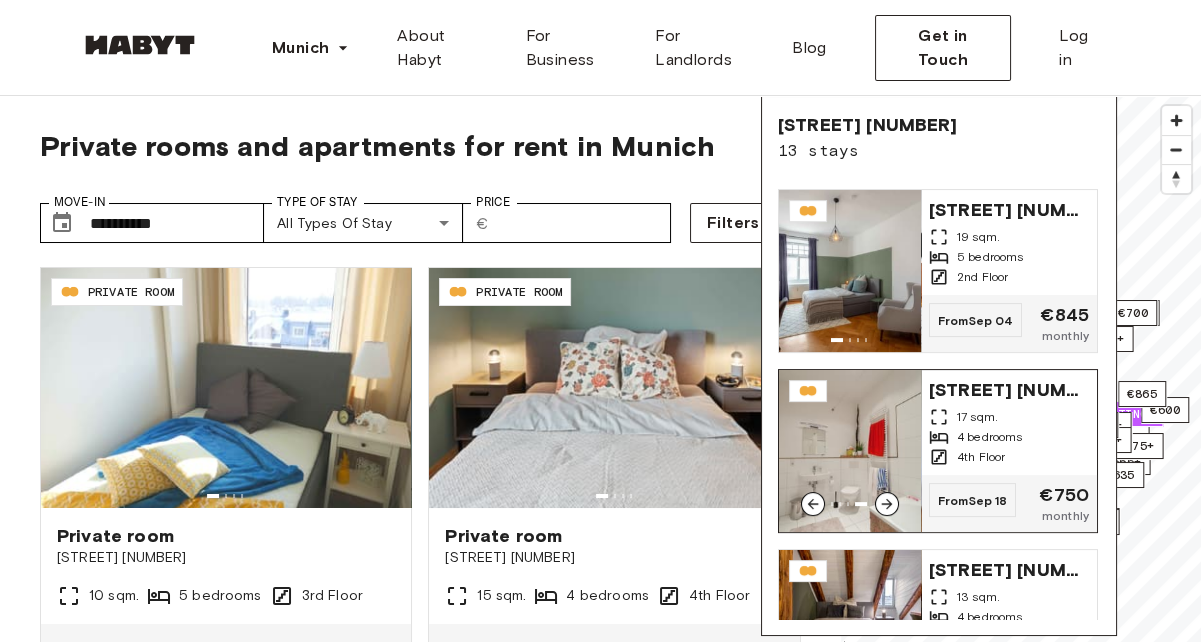 click 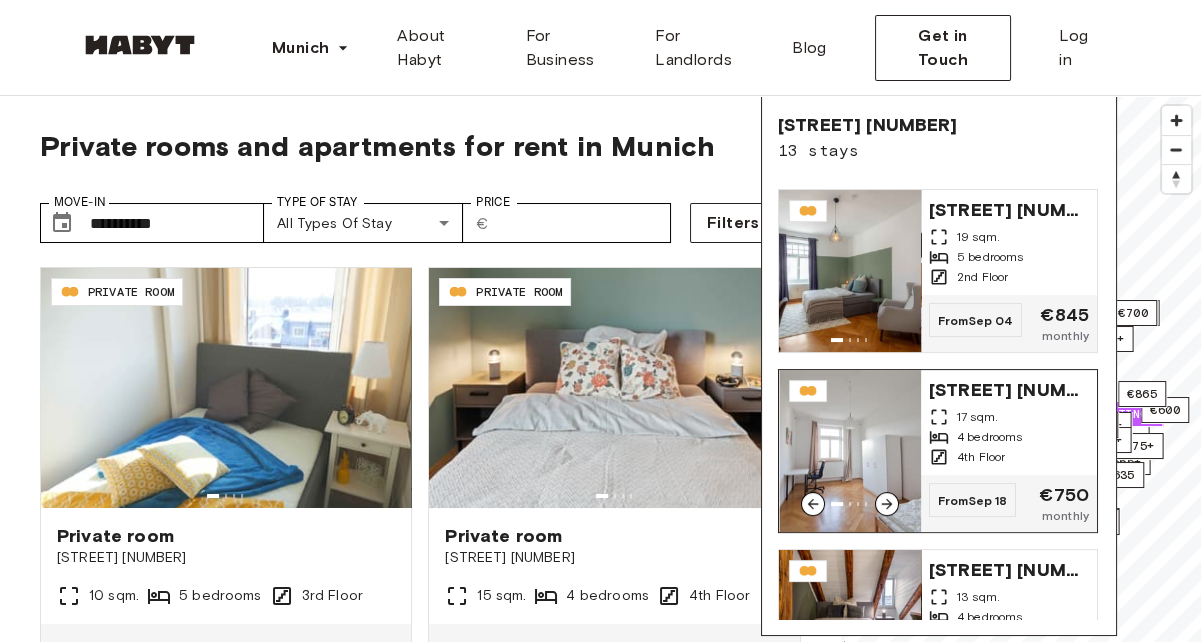 click 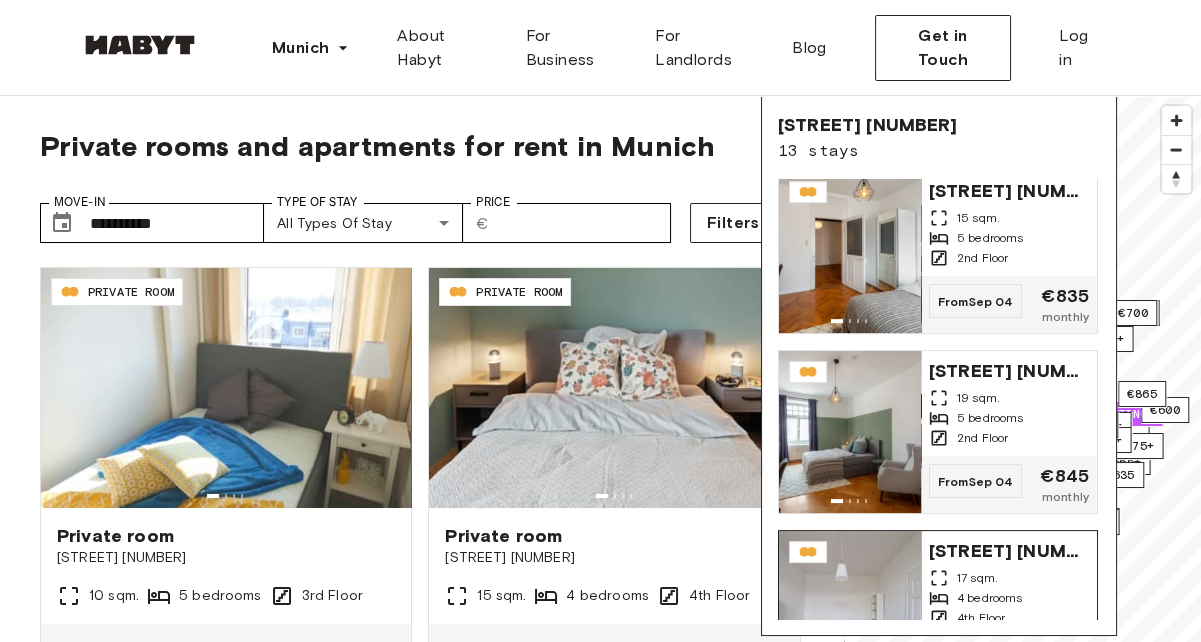 scroll, scrollTop: 709, scrollLeft: 0, axis: vertical 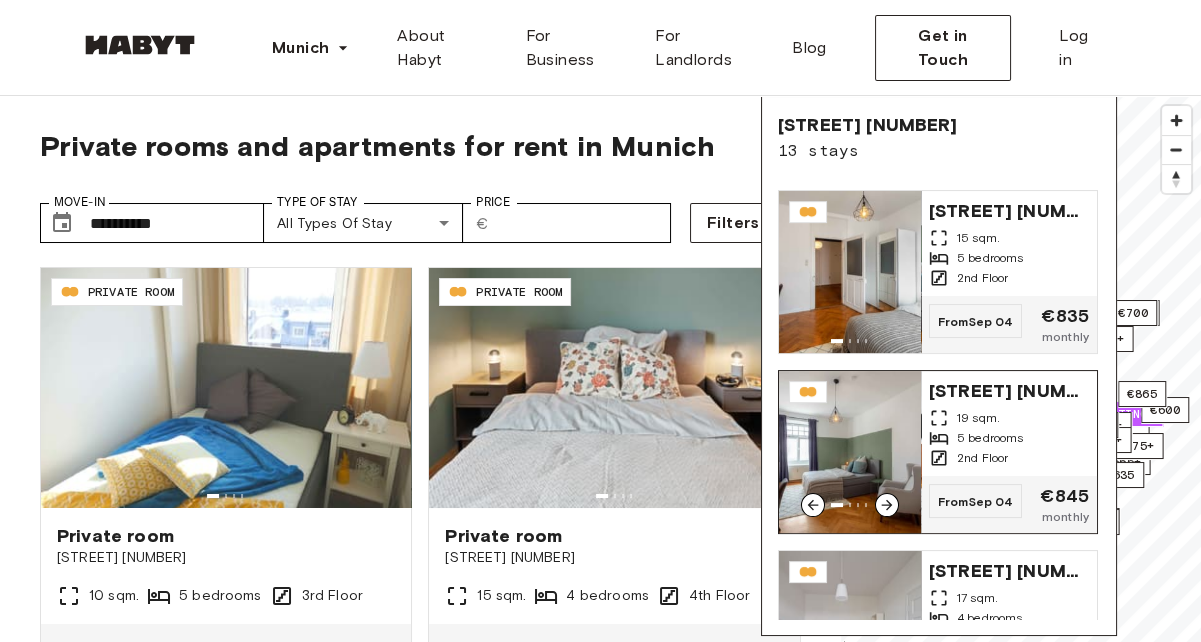 click 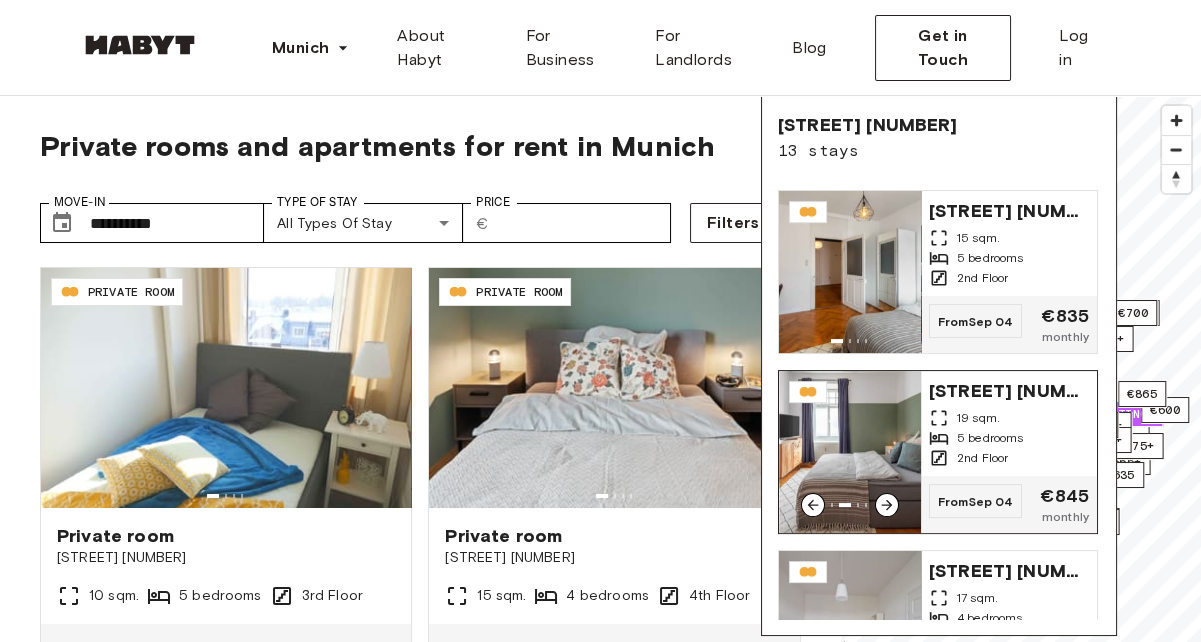 click 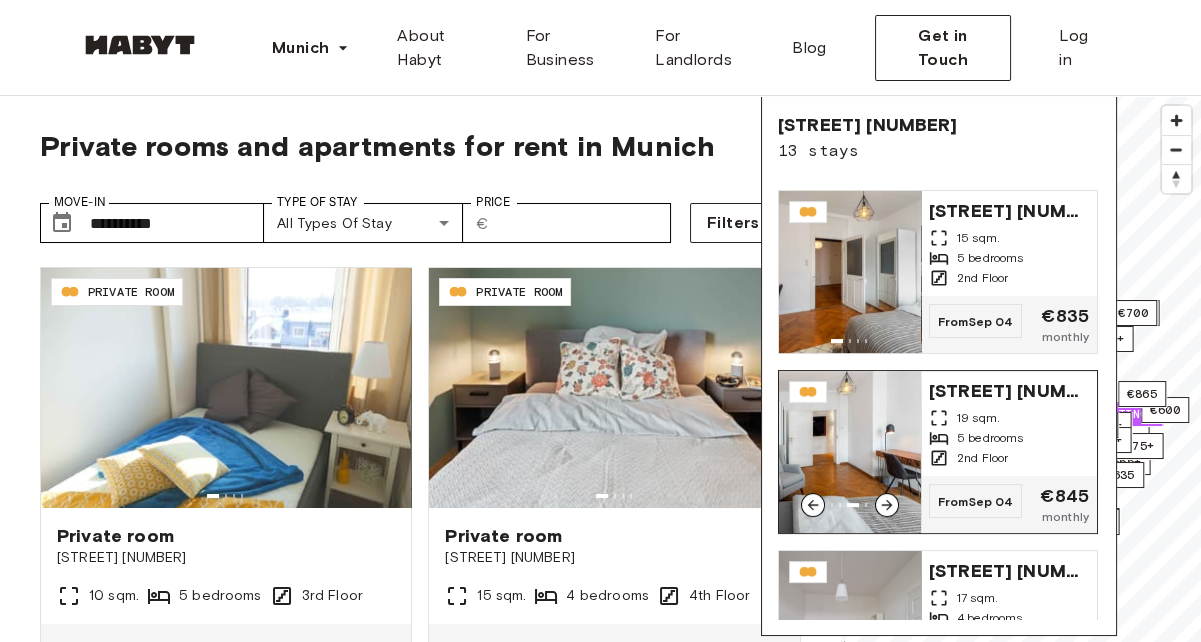 click 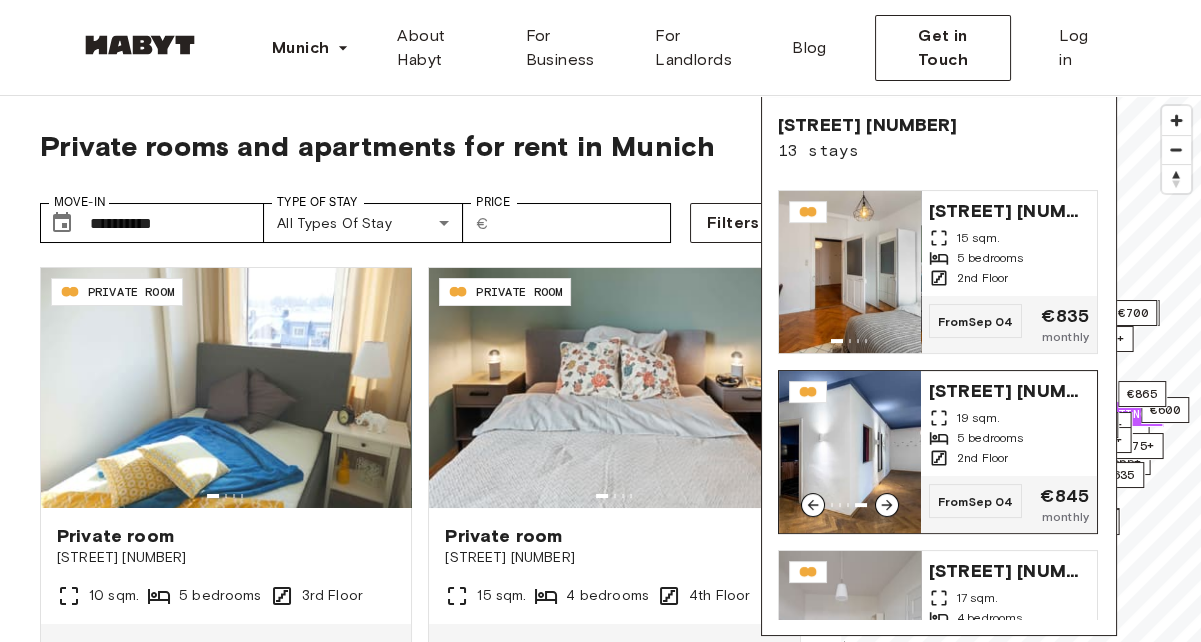 click 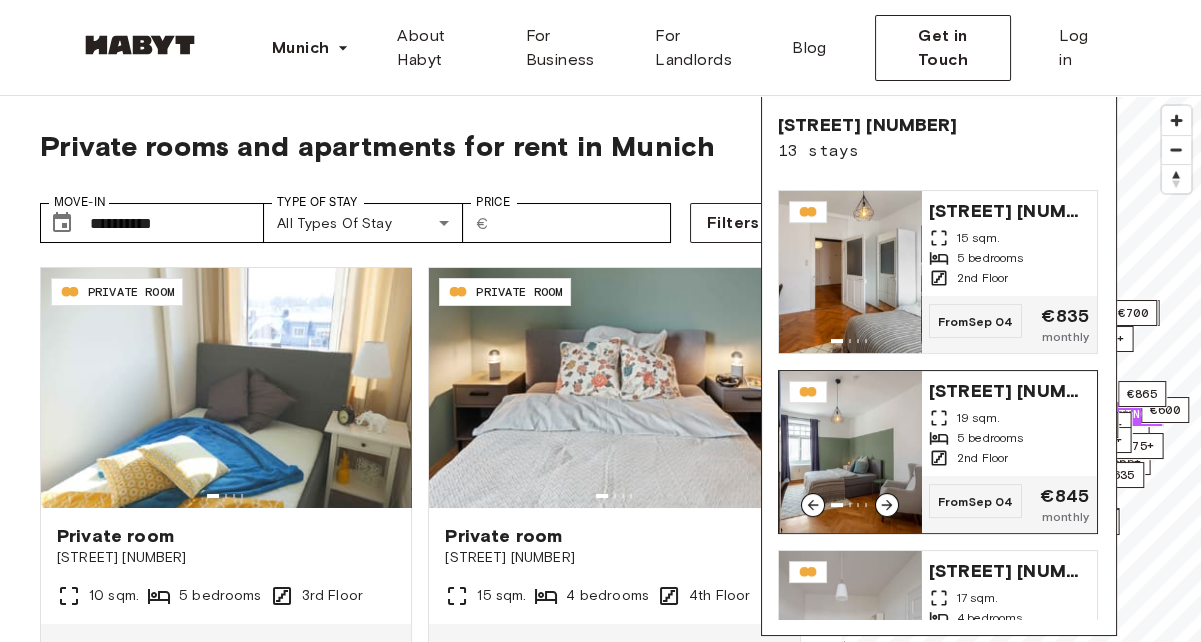 click 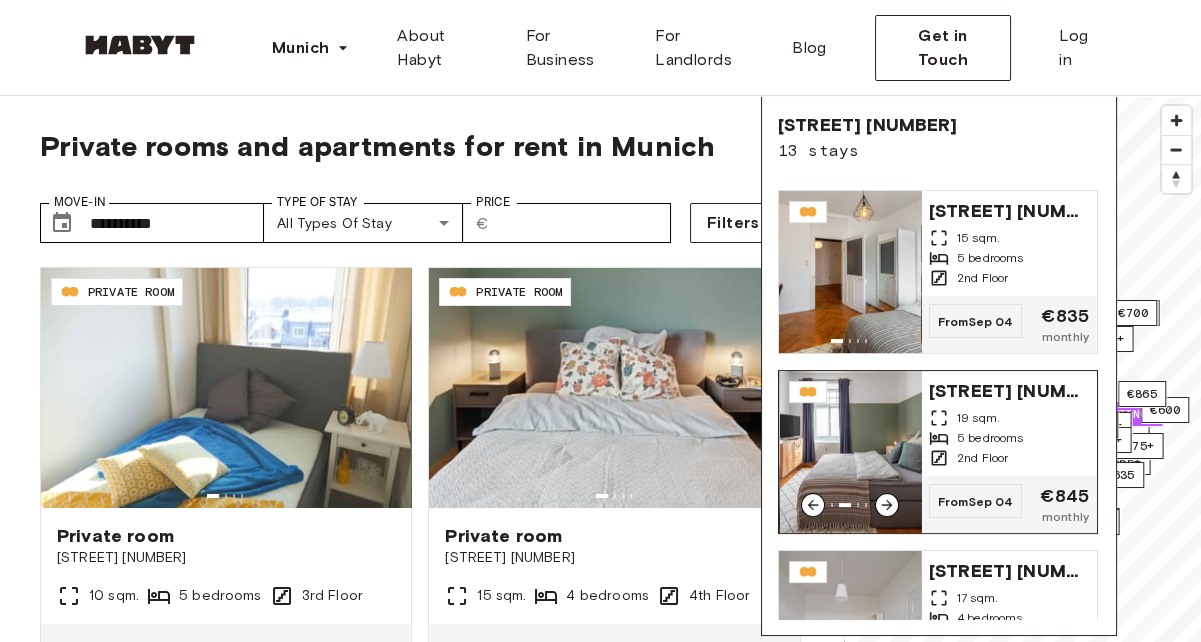 scroll, scrollTop: 560, scrollLeft: 0, axis: vertical 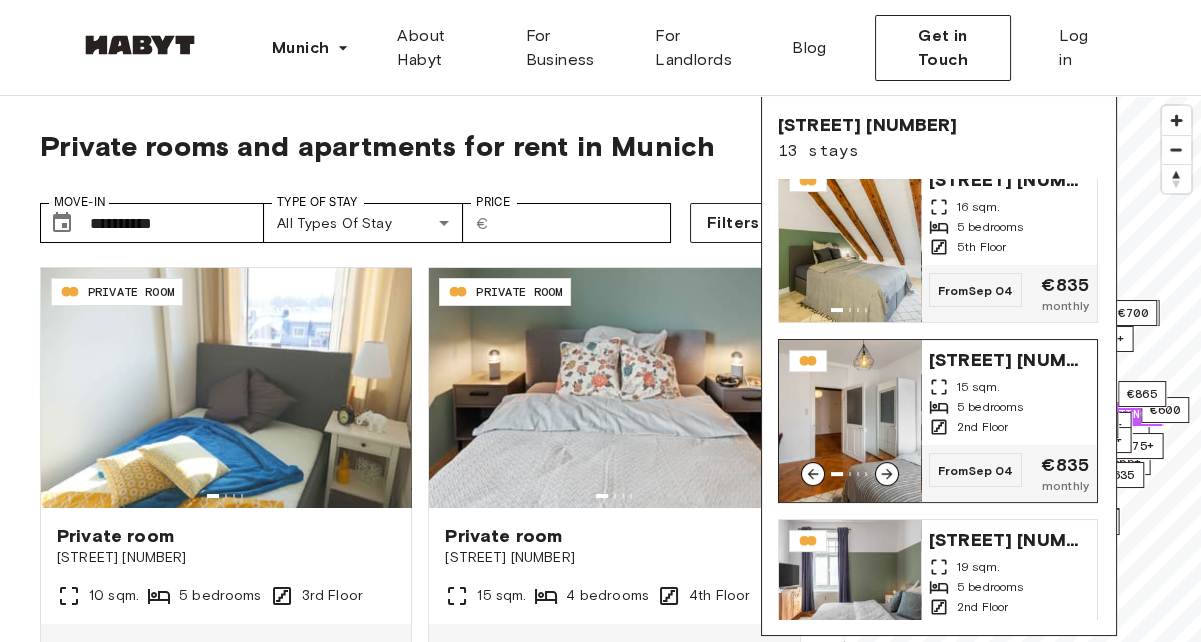 click 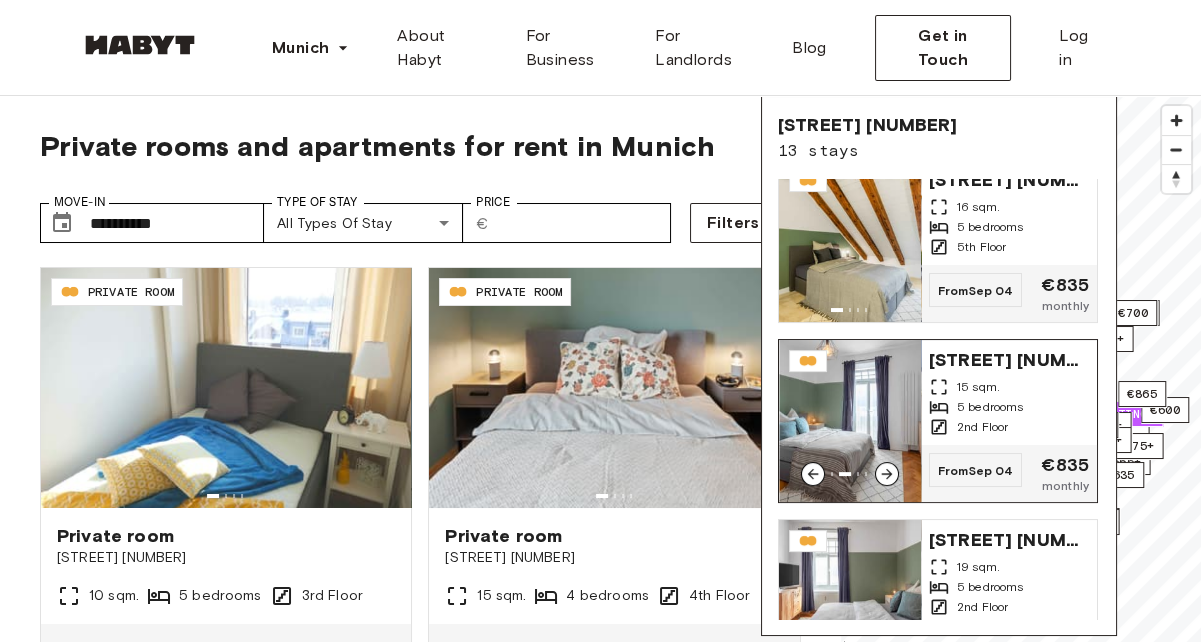 scroll, scrollTop: 568, scrollLeft: 0, axis: vertical 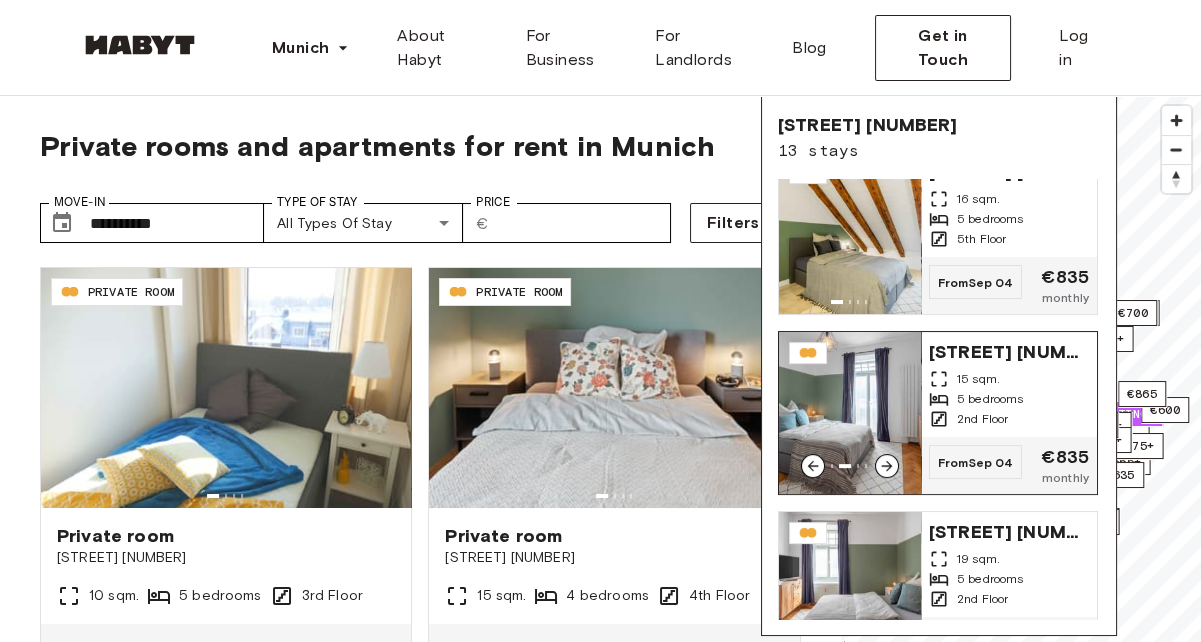click 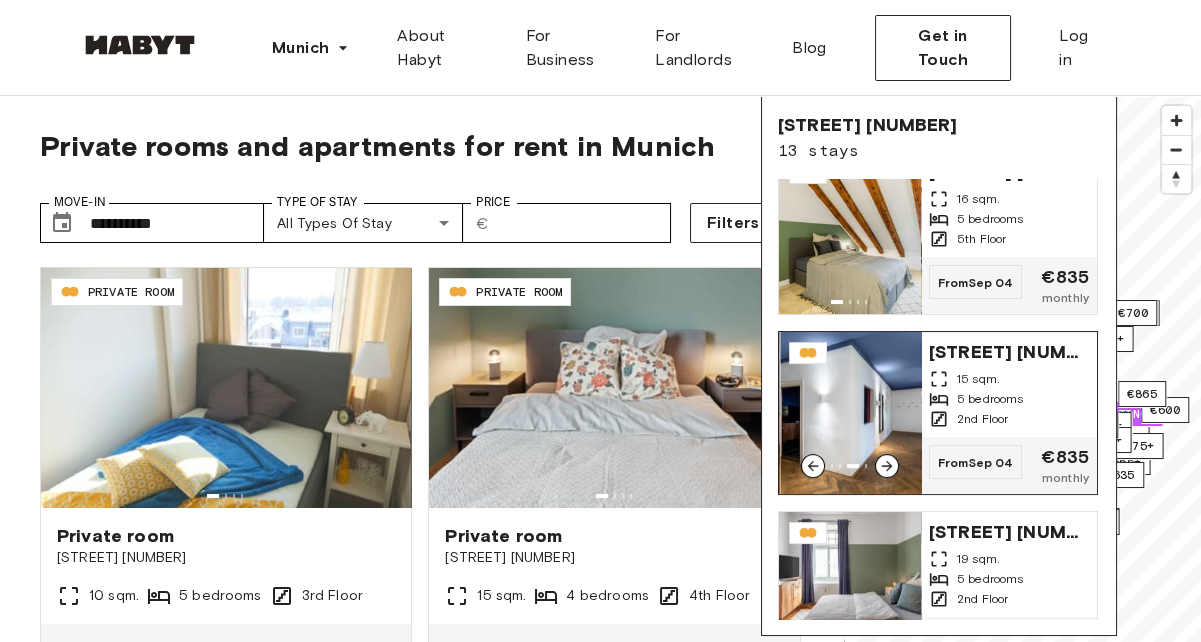 click 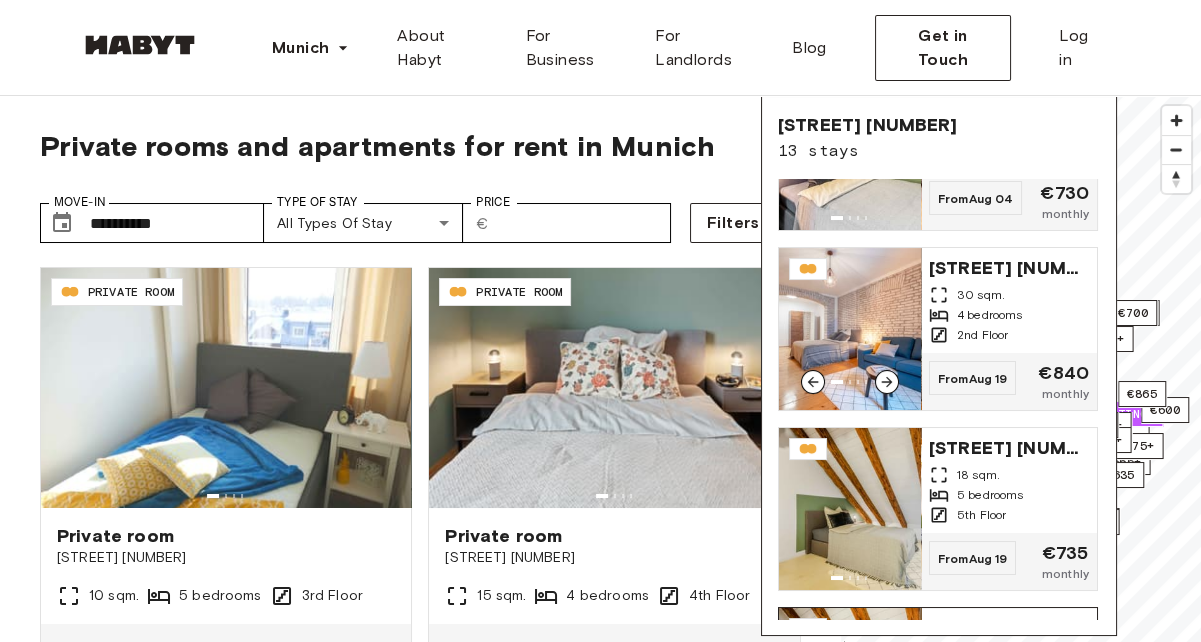 scroll, scrollTop: 111, scrollLeft: 0, axis: vertical 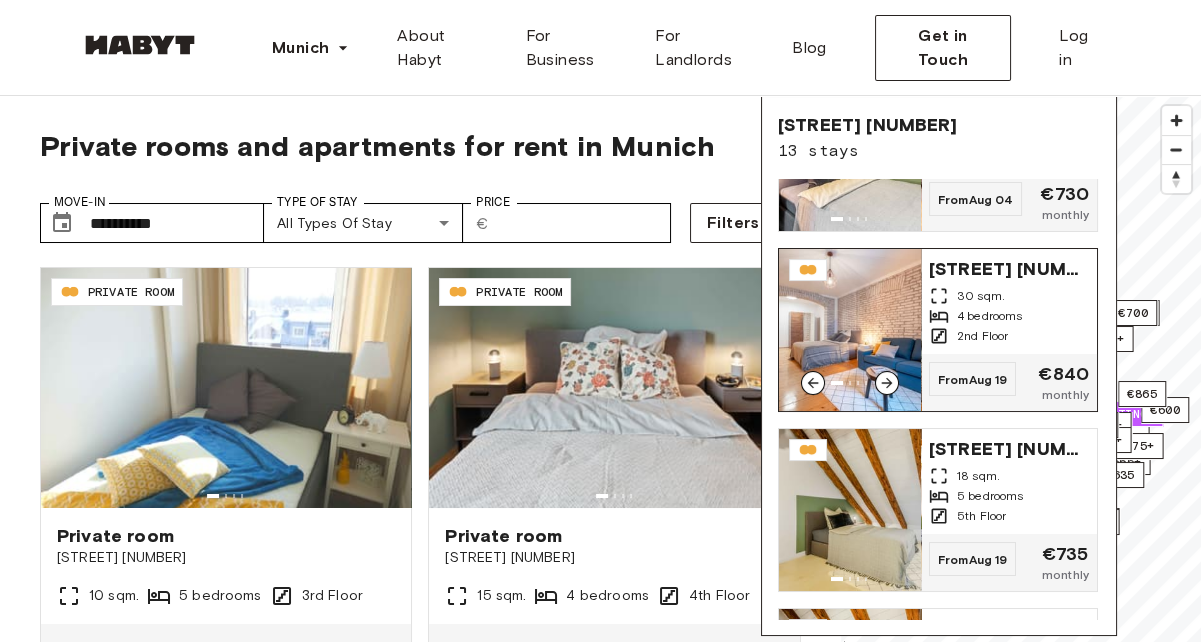 click 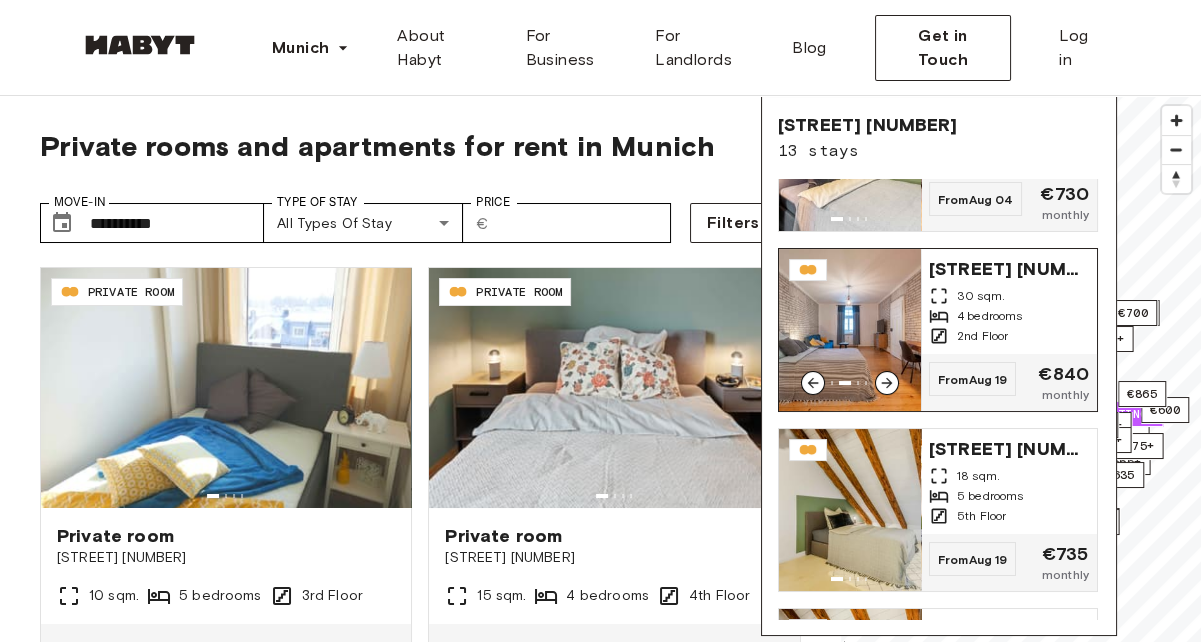 click 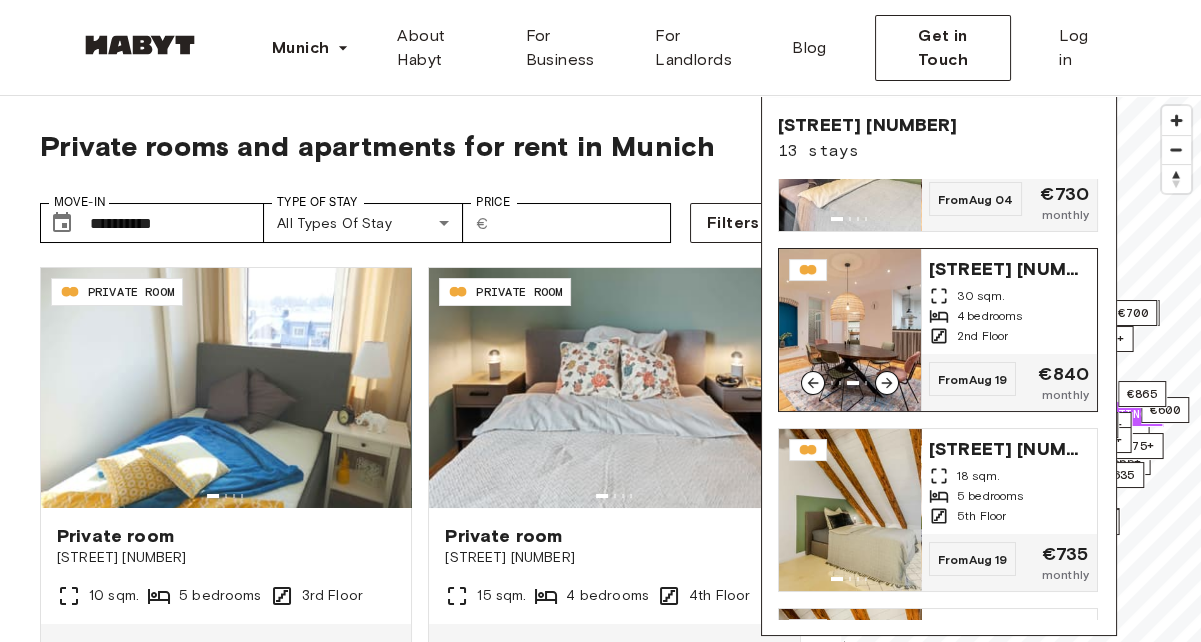 click 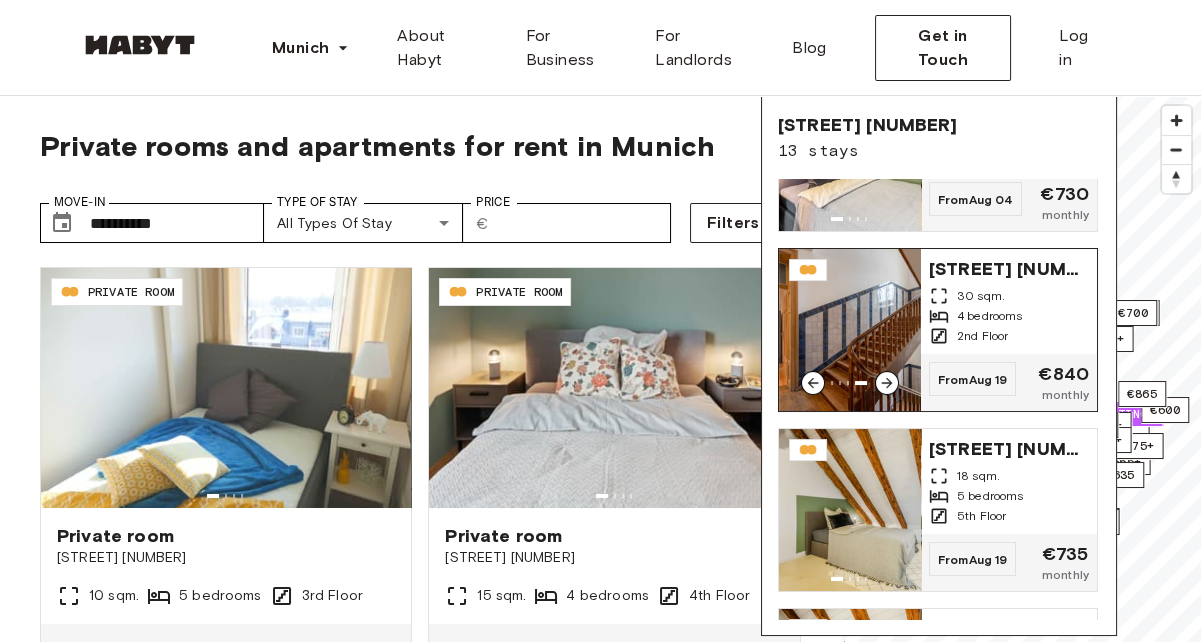 click 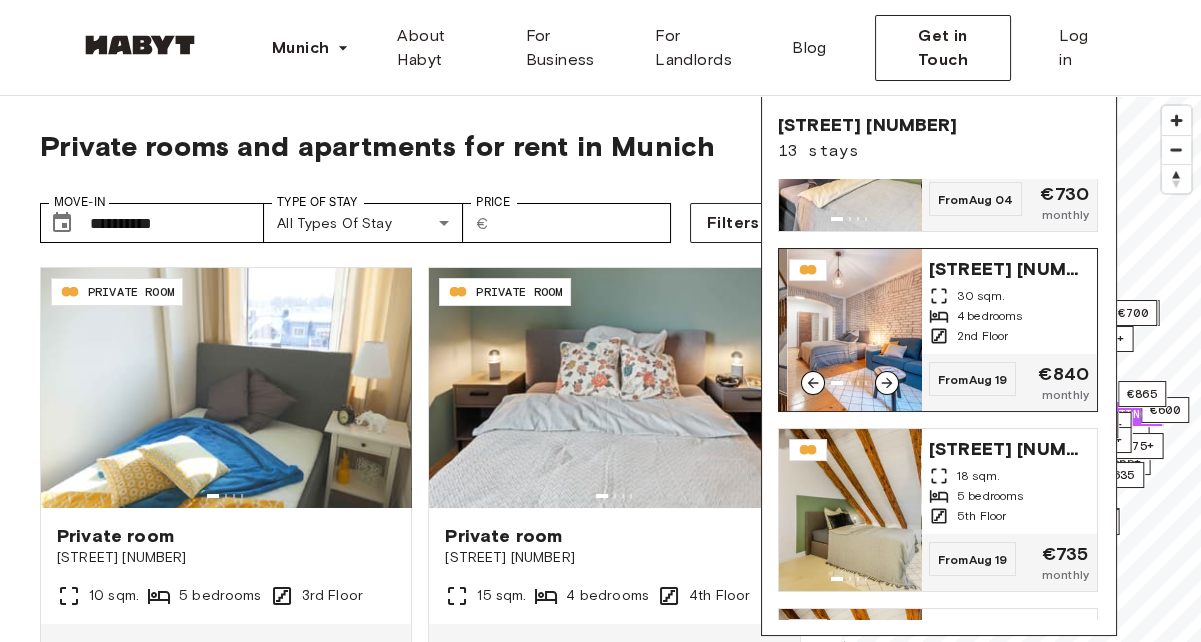 scroll, scrollTop: 0, scrollLeft: 0, axis: both 